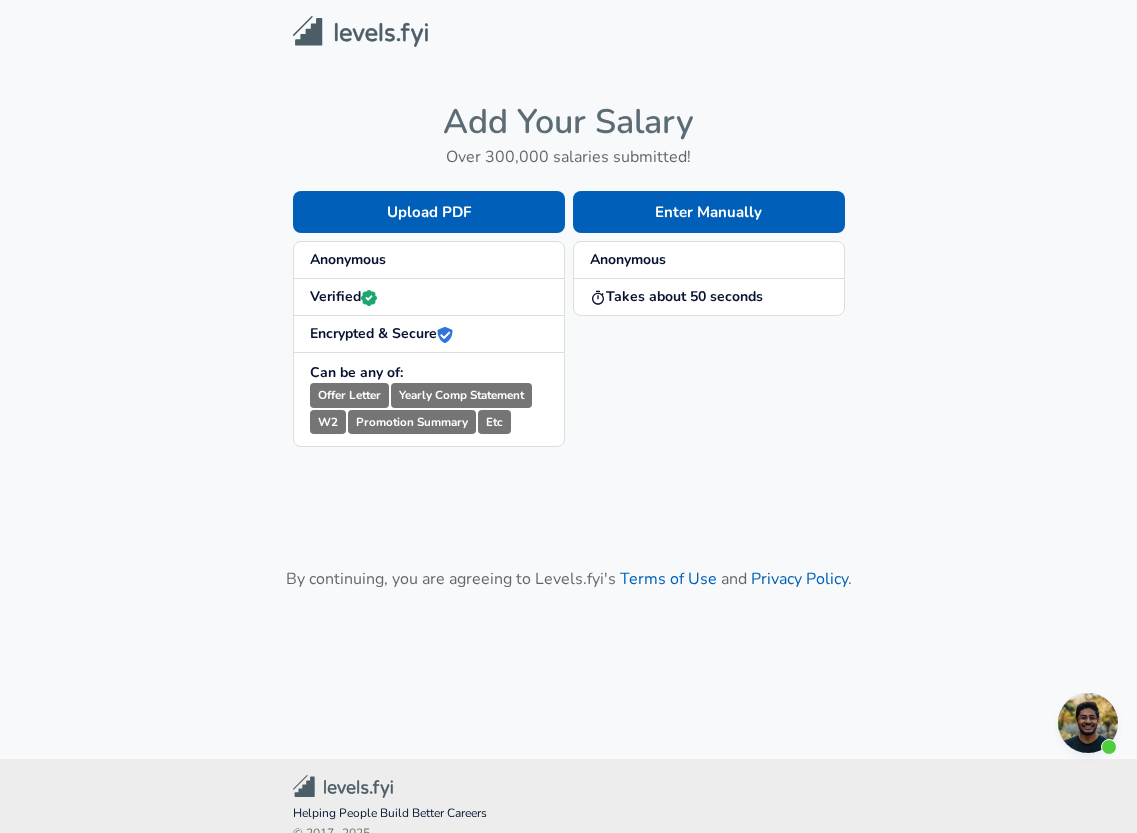 scroll, scrollTop: 0, scrollLeft: 0, axis: both 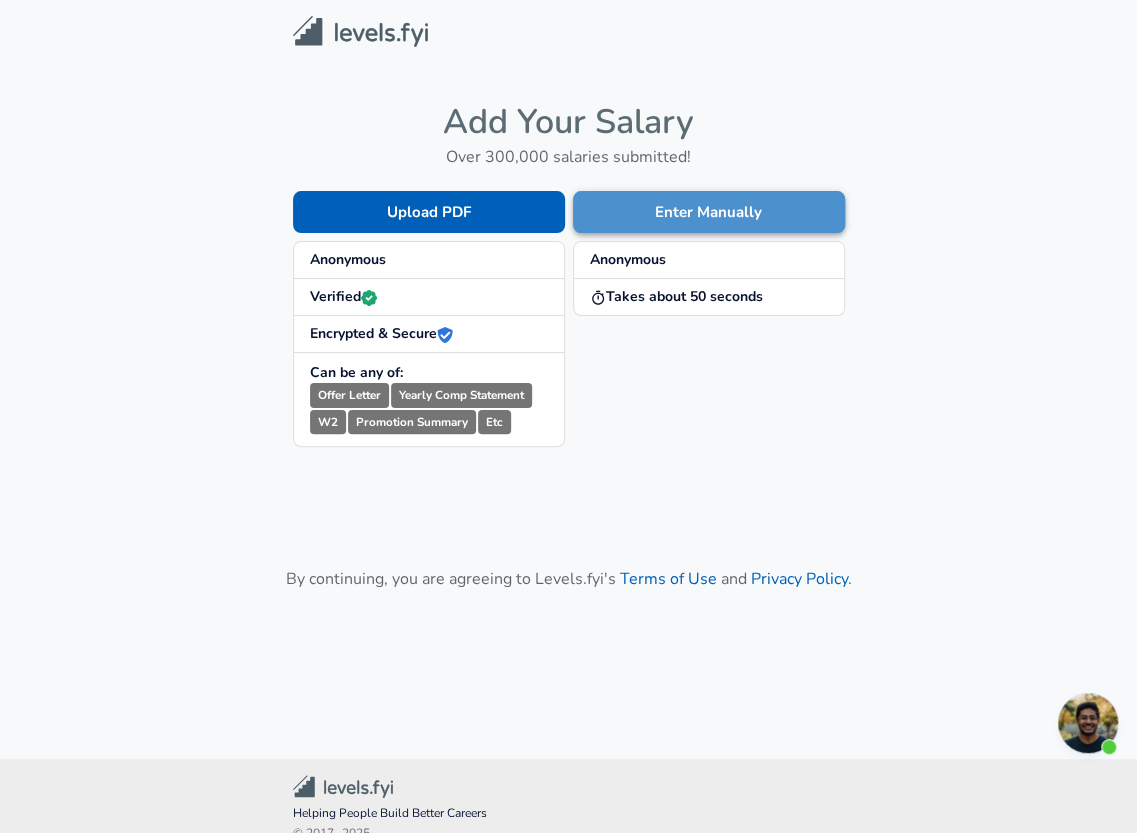 click on "Enter Manually" at bounding box center [709, 212] 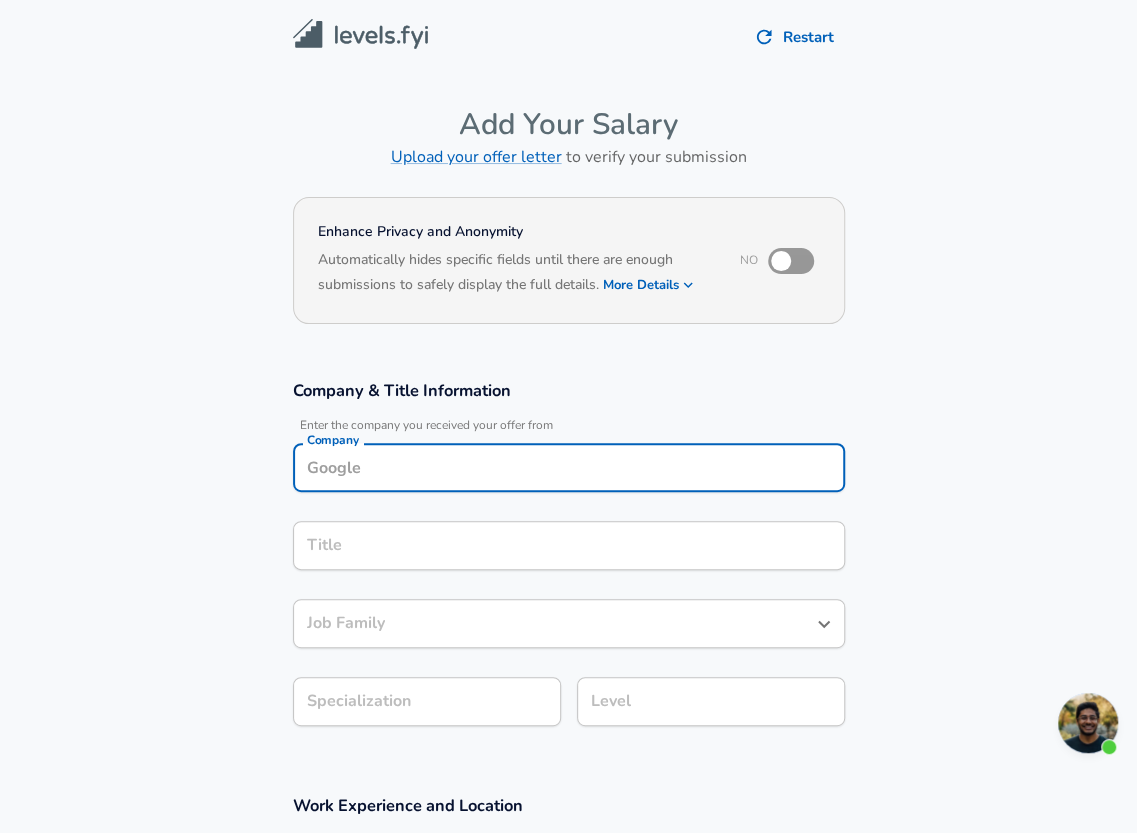 click on "Company" at bounding box center (569, 467) 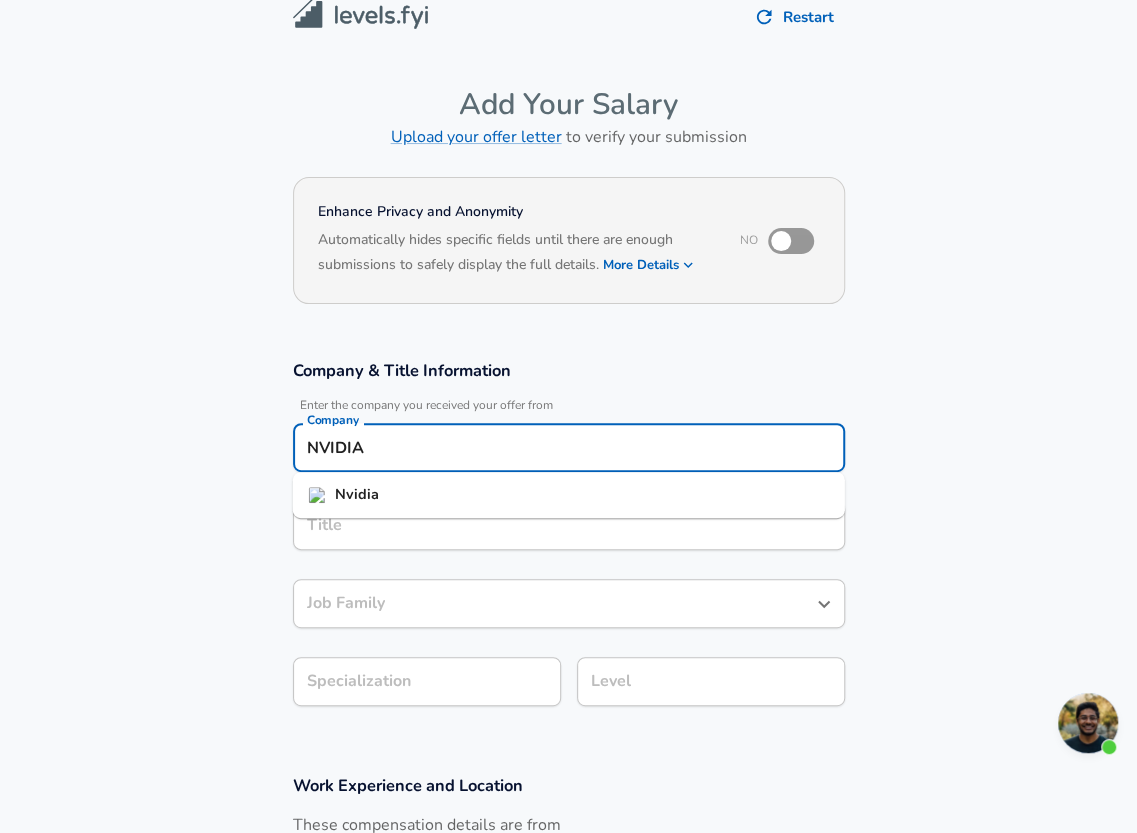click on "Nvidia" at bounding box center (569, 495) 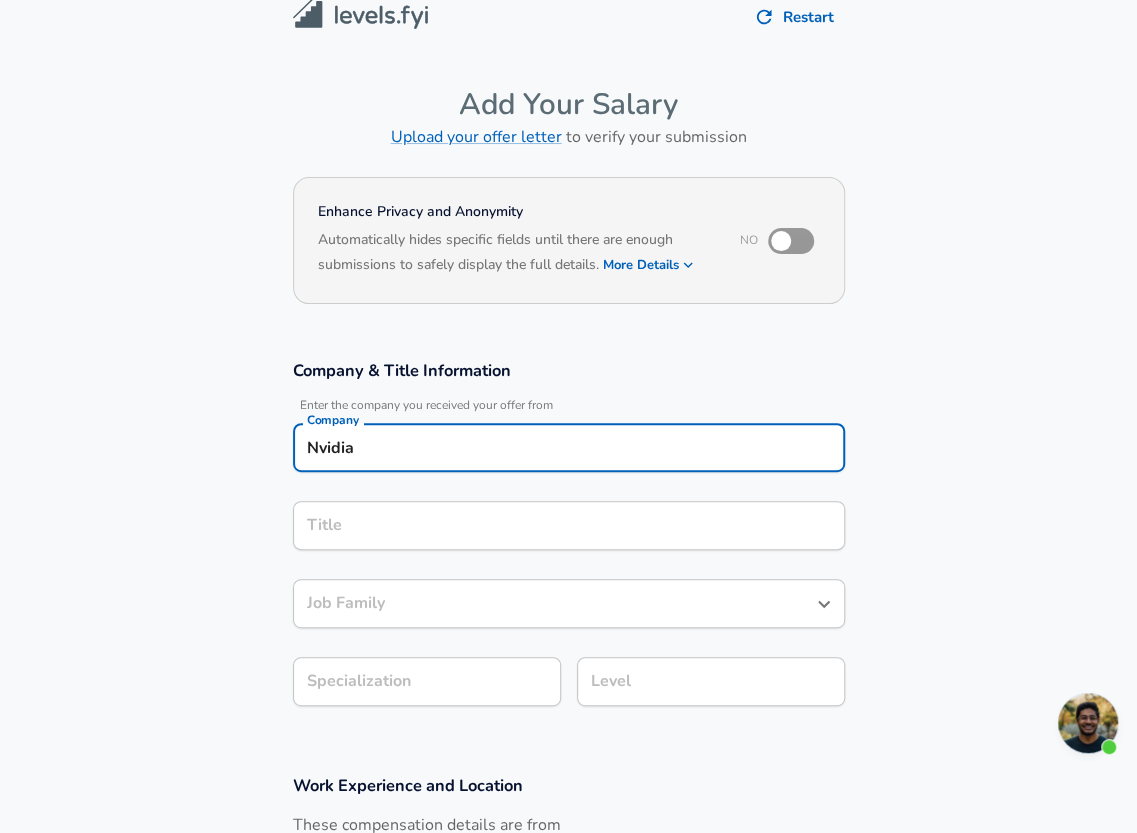 type on "Nvidia" 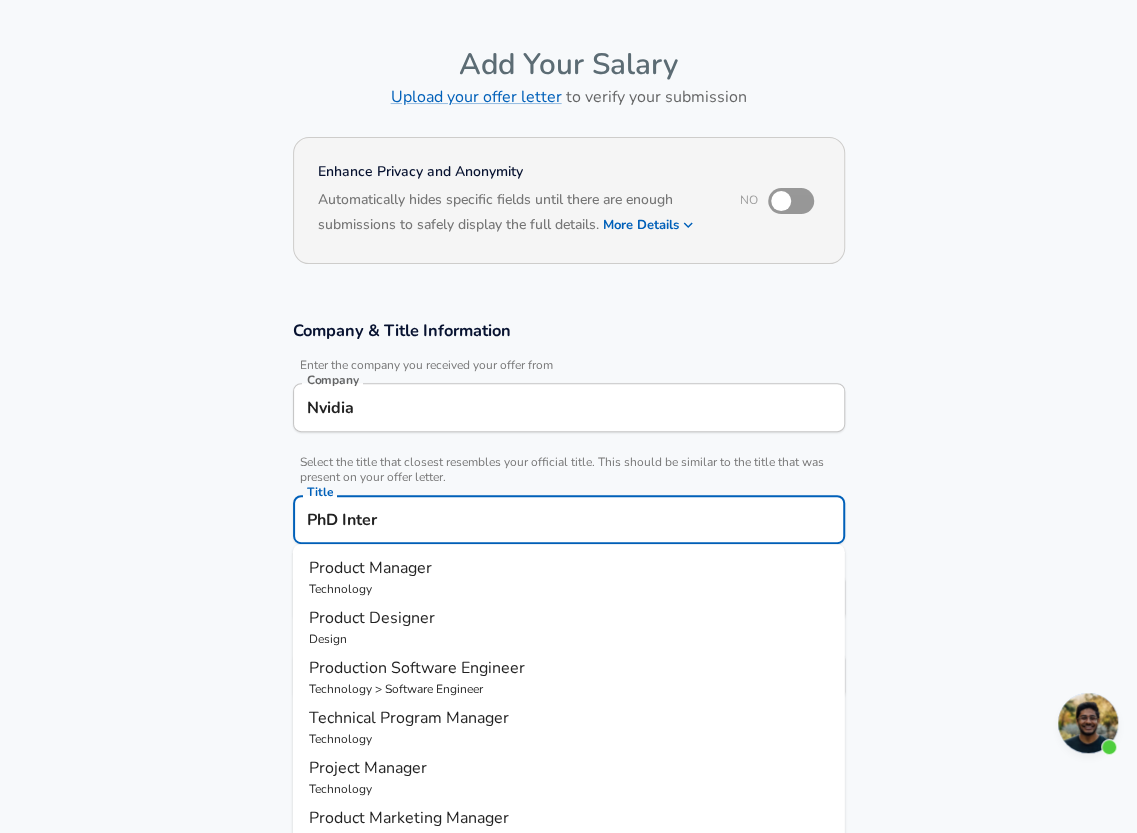 type on "PhD Intern" 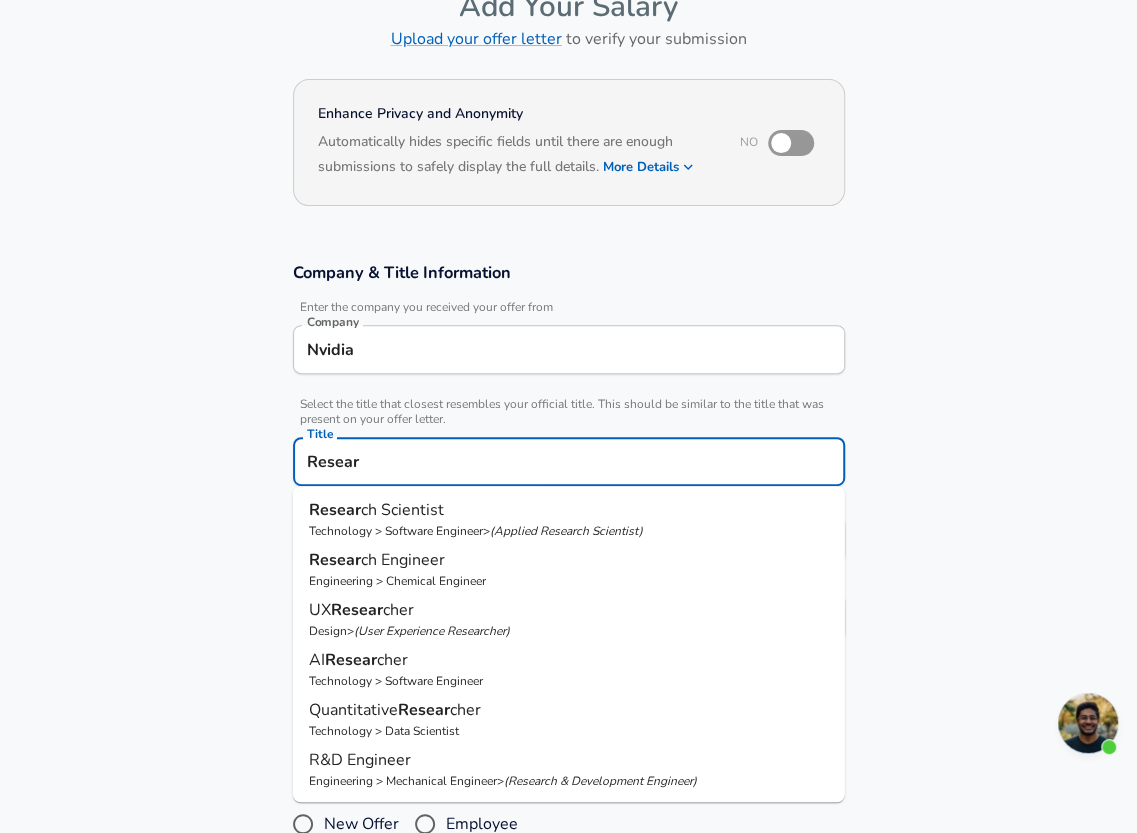 scroll, scrollTop: 120, scrollLeft: 0, axis: vertical 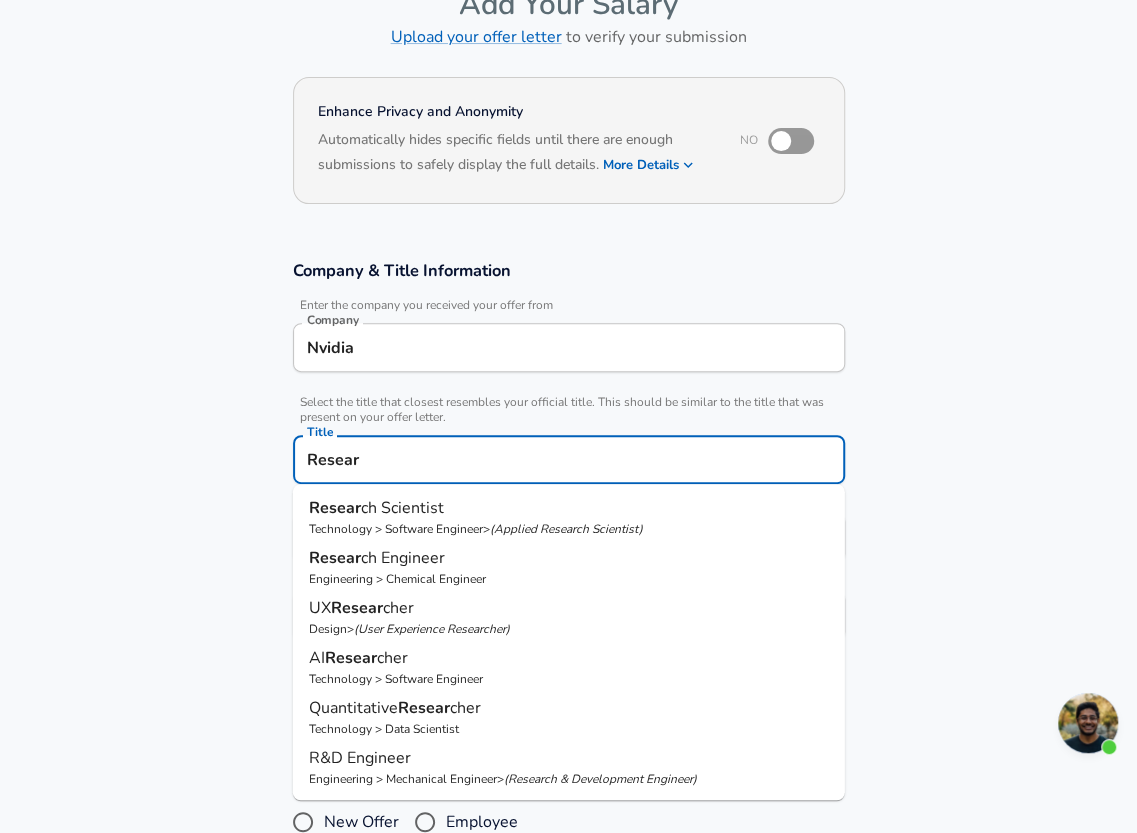 click on "Resear ch Scientist" at bounding box center (569, 508) 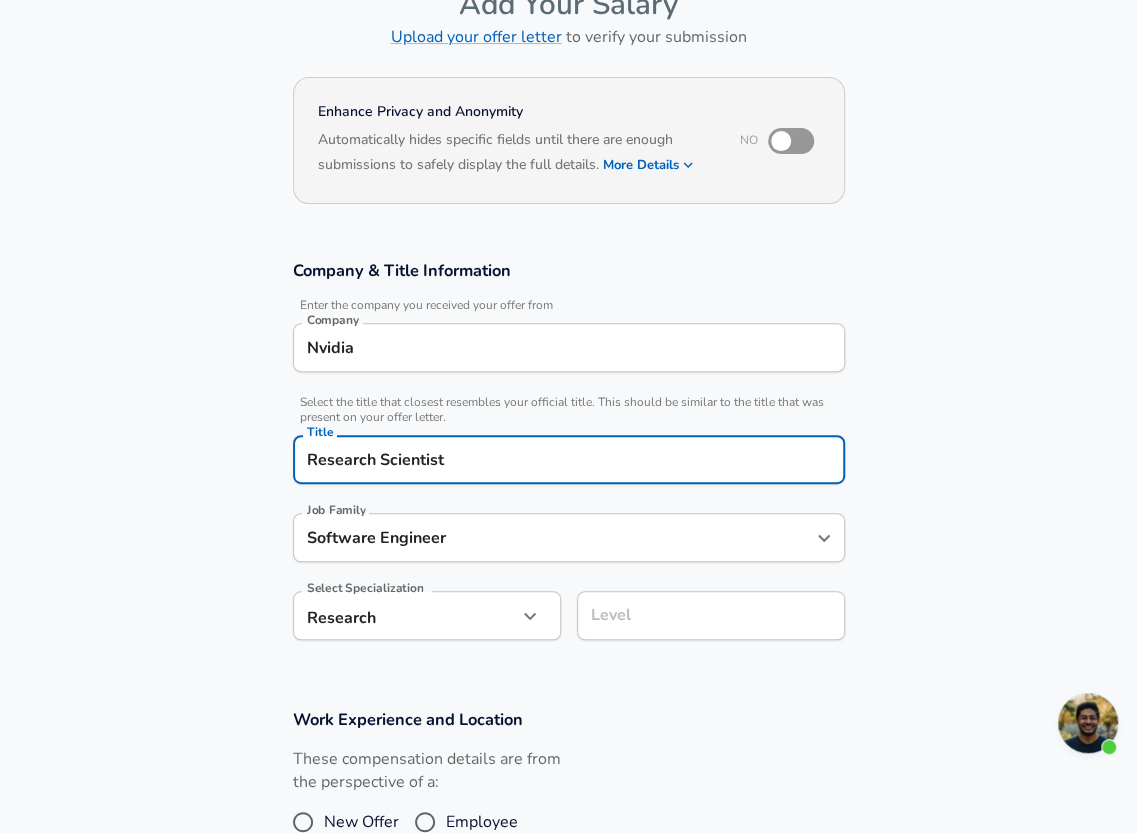 click on "Research Scientist" at bounding box center (569, 459) 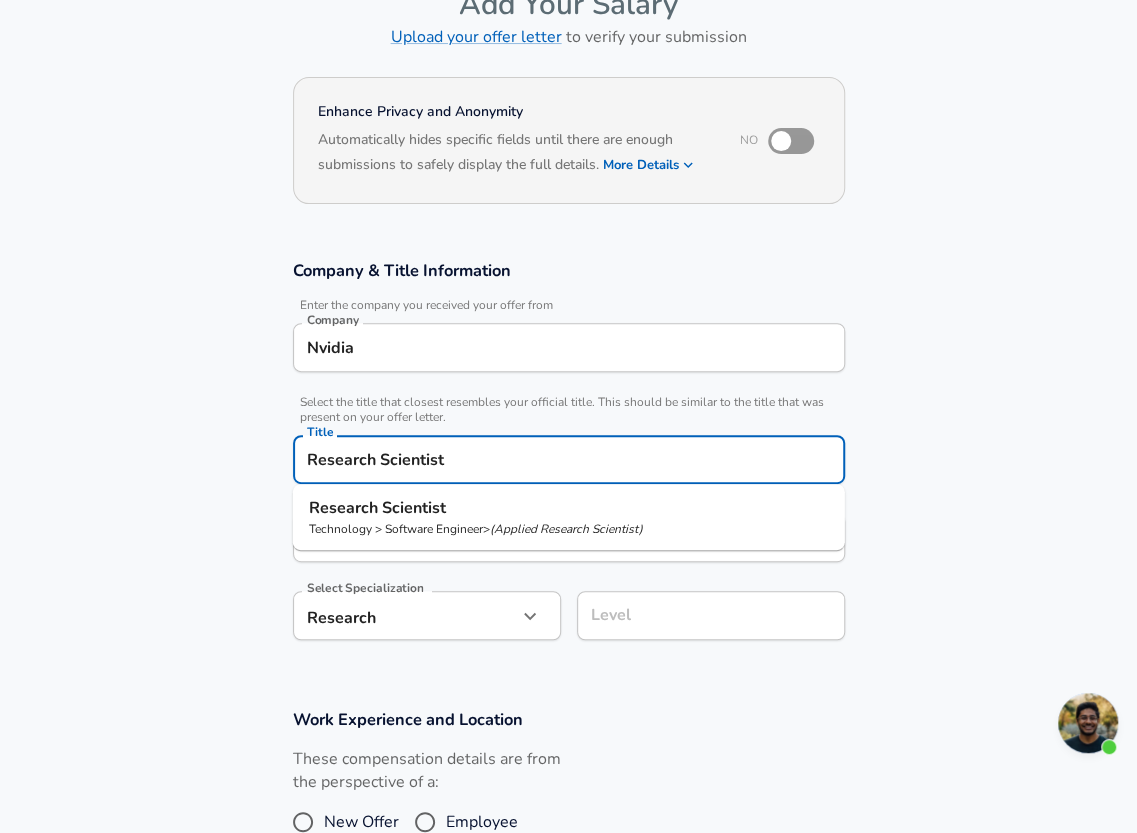 scroll, scrollTop: 0, scrollLeft: 0, axis: both 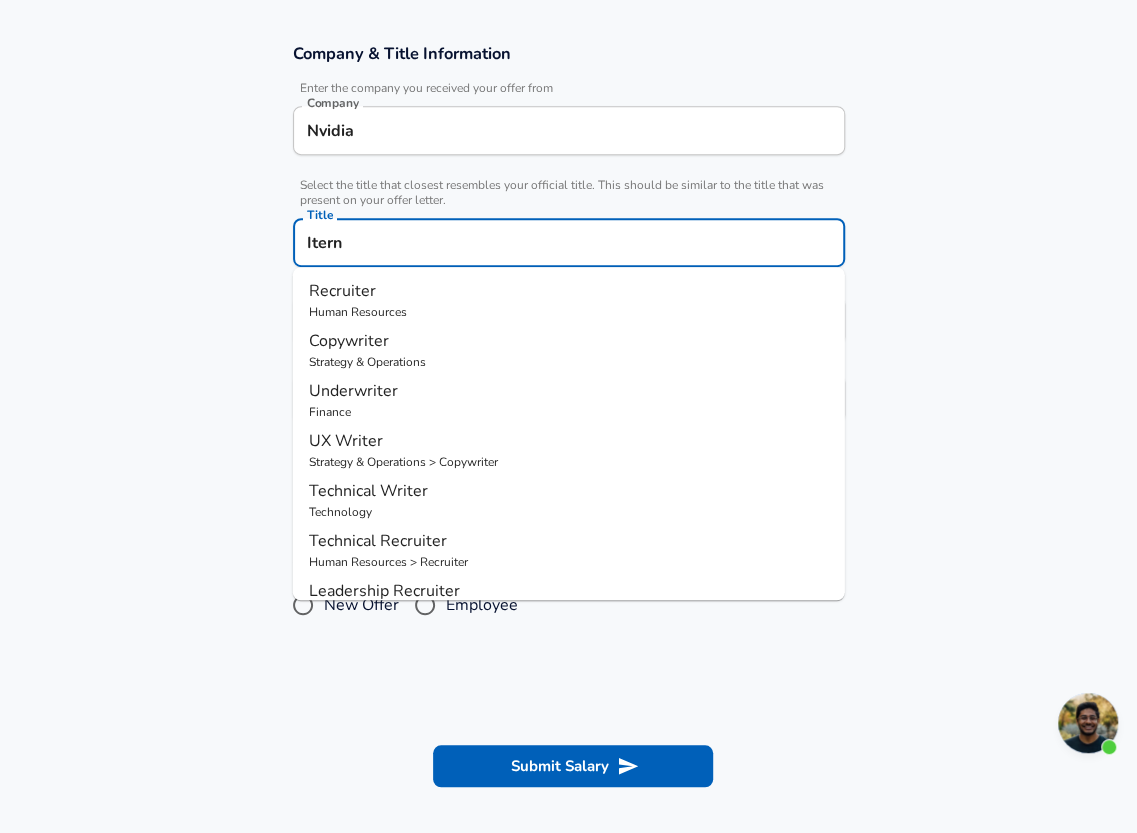drag, startPoint x: 414, startPoint y: 248, endPoint x: 258, endPoint y: 216, distance: 159.24823 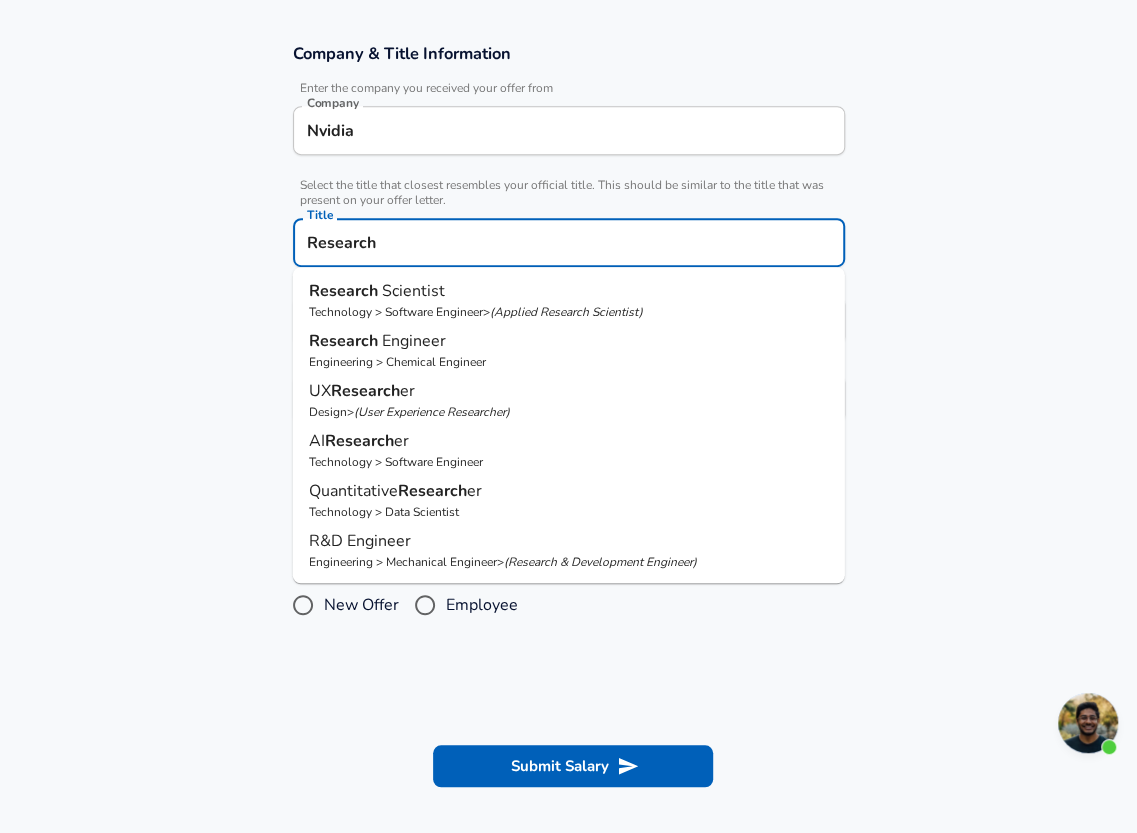 click on "Research    Scientist" at bounding box center (569, 291) 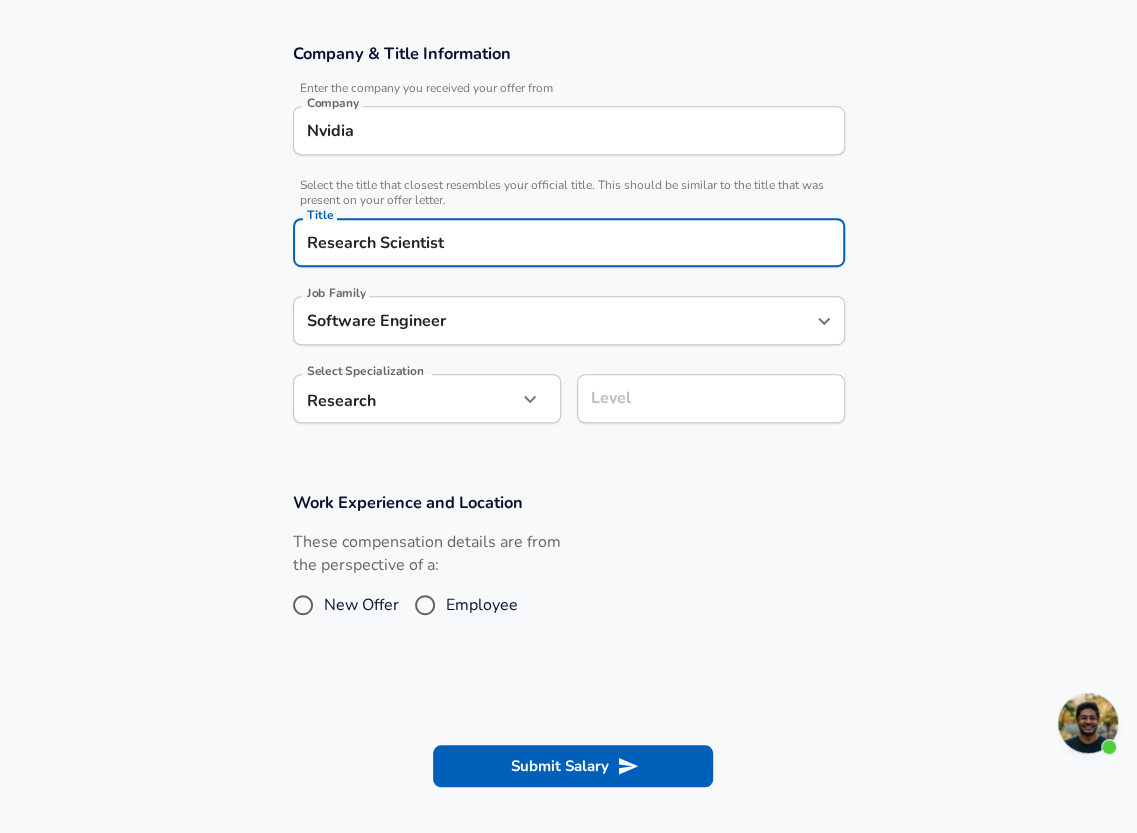 type on "Research Scientist" 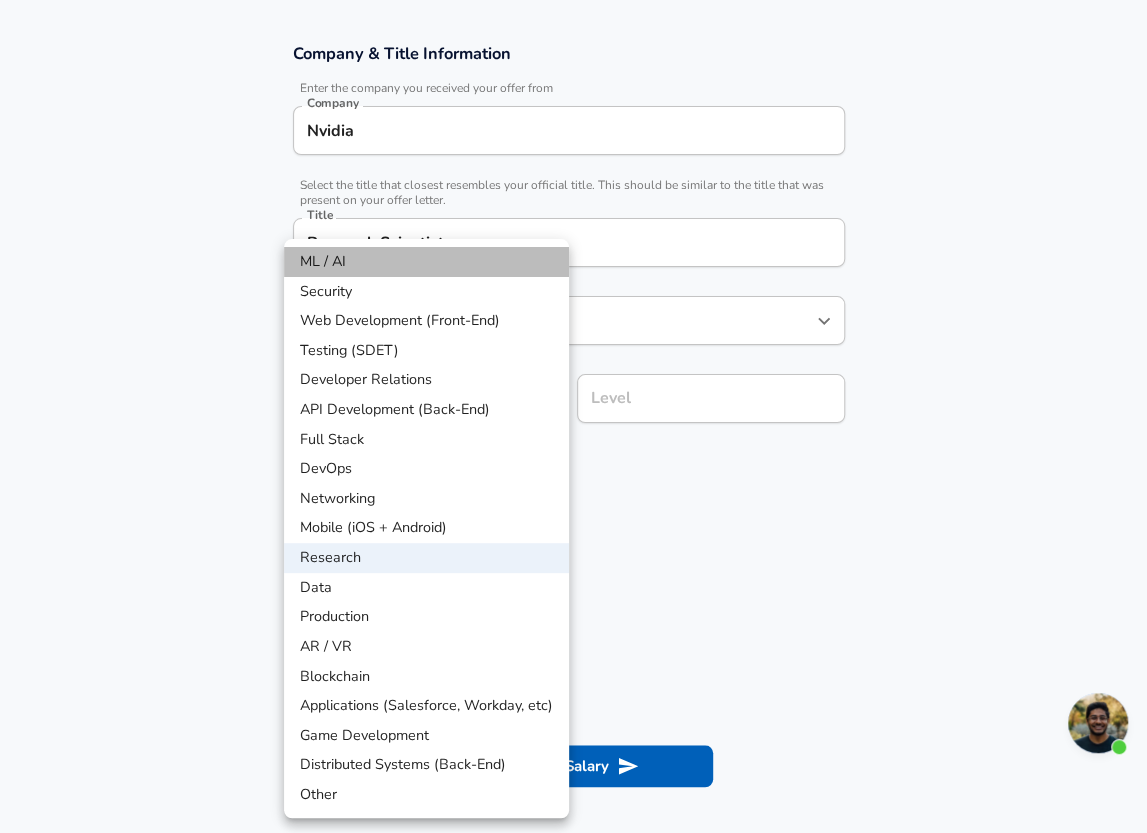 click on "ML / AI" at bounding box center (426, 262) 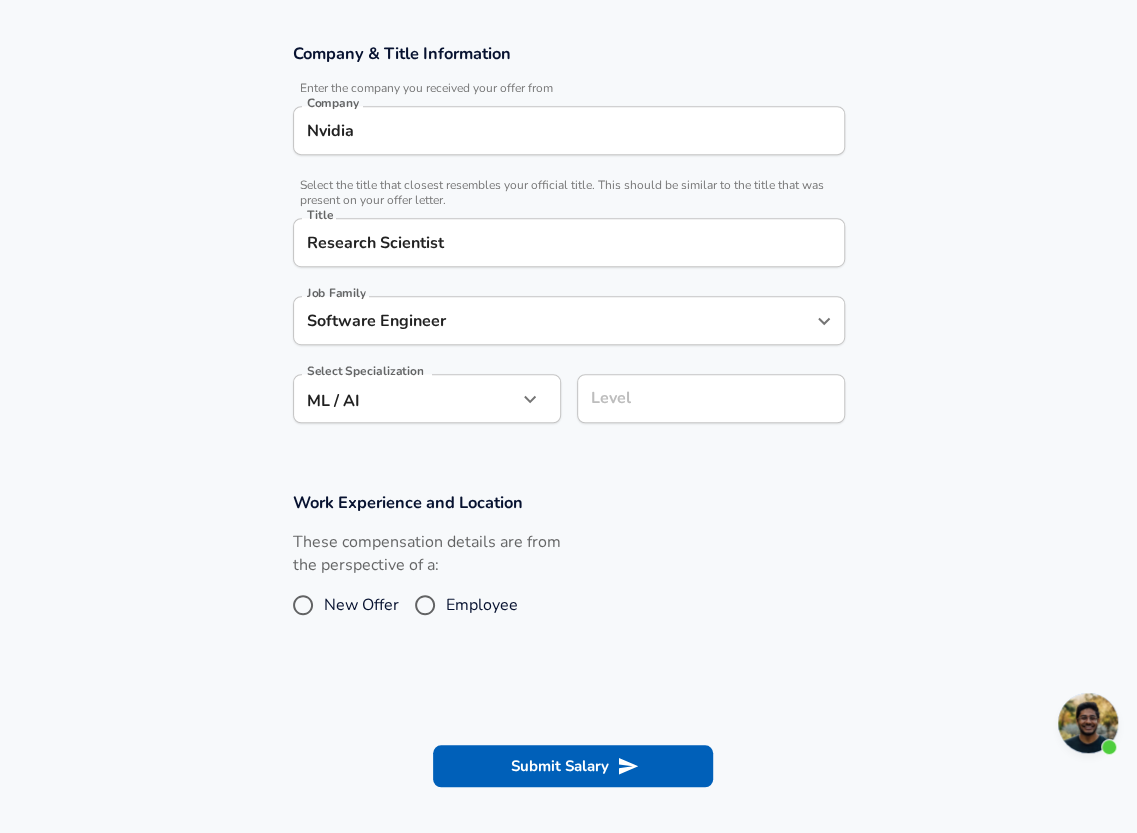scroll, scrollTop: 377, scrollLeft: 0, axis: vertical 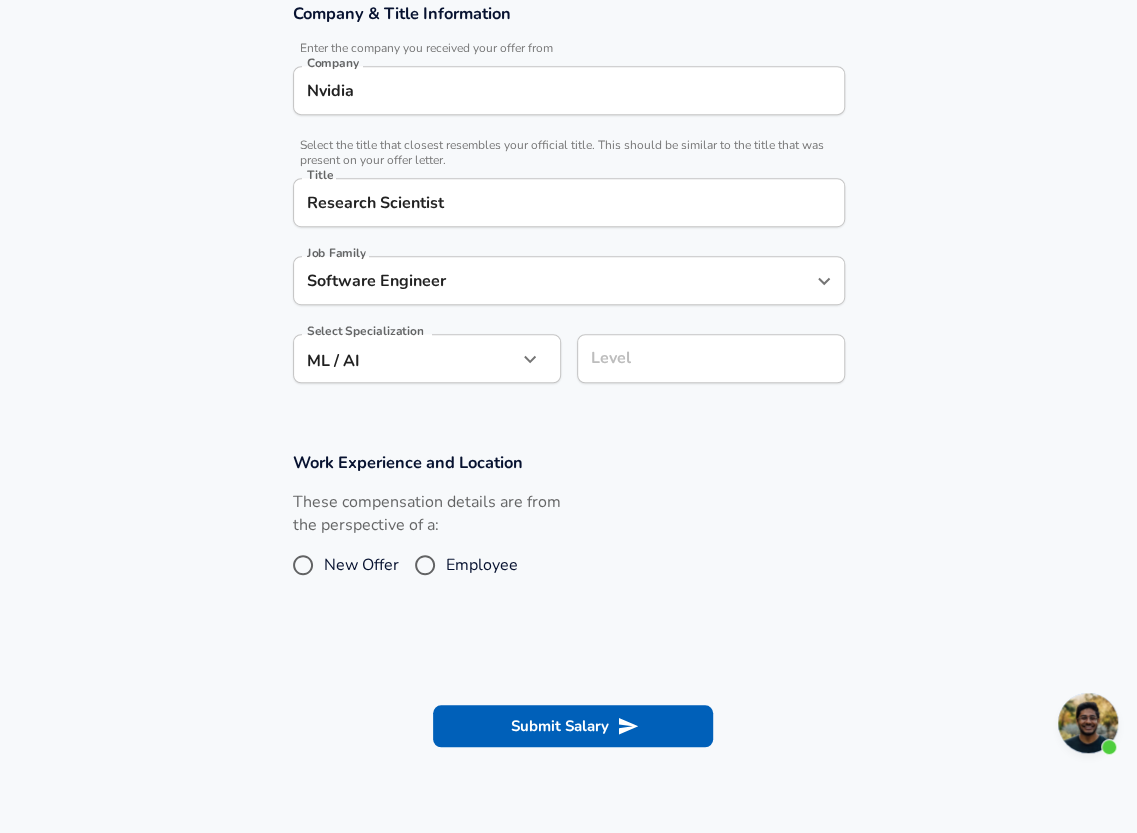 click on "Level" at bounding box center (711, 358) 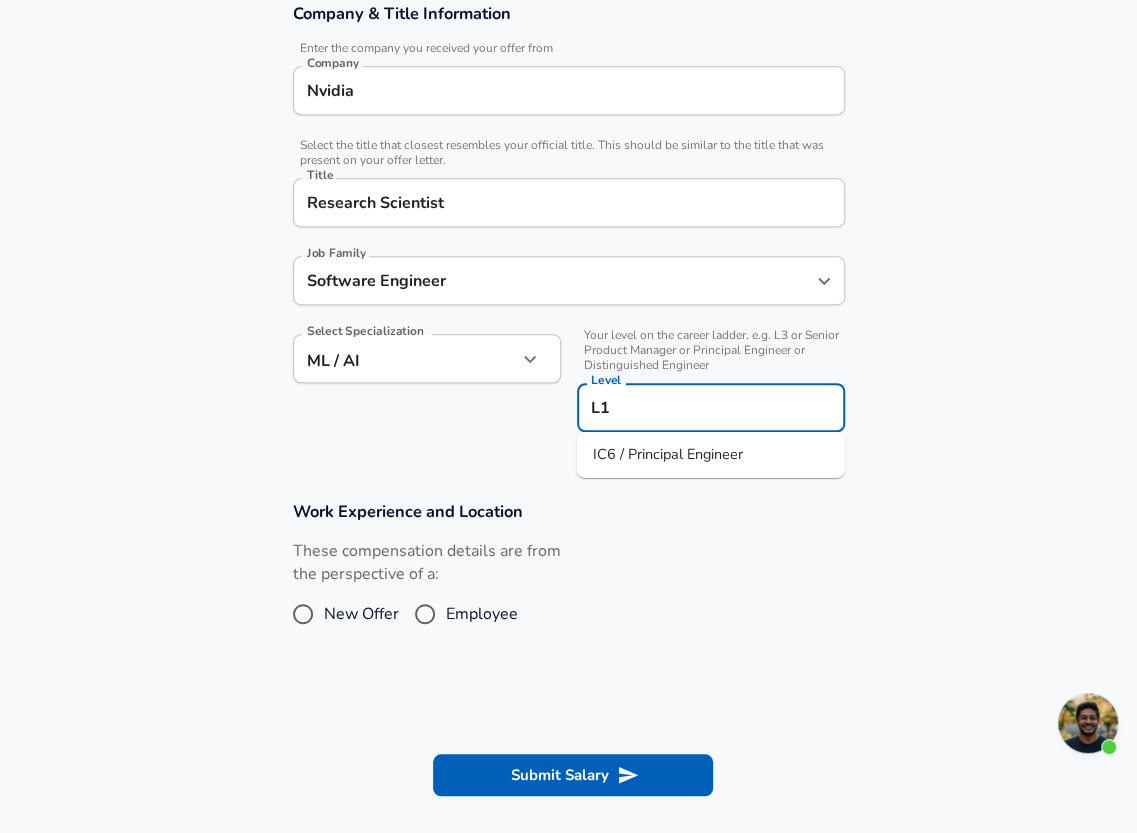 type on "L" 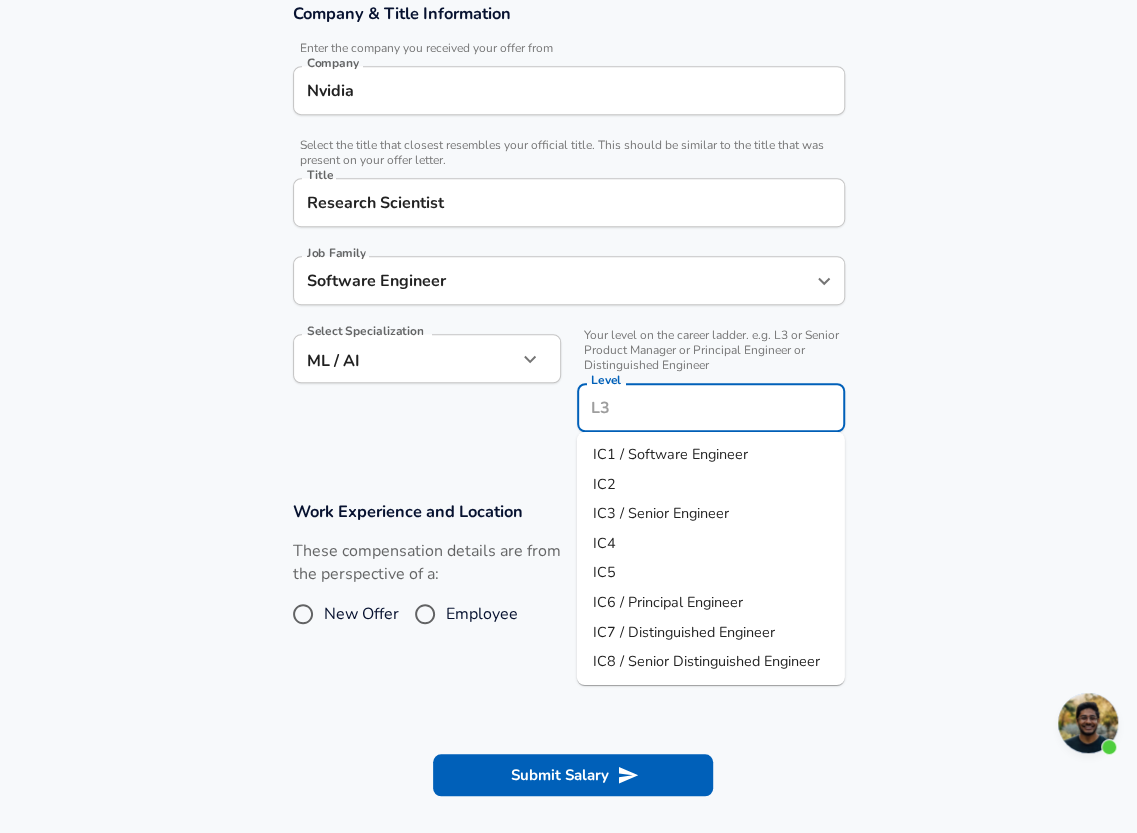 click on "IC1 / Software Engineer" at bounding box center [670, 454] 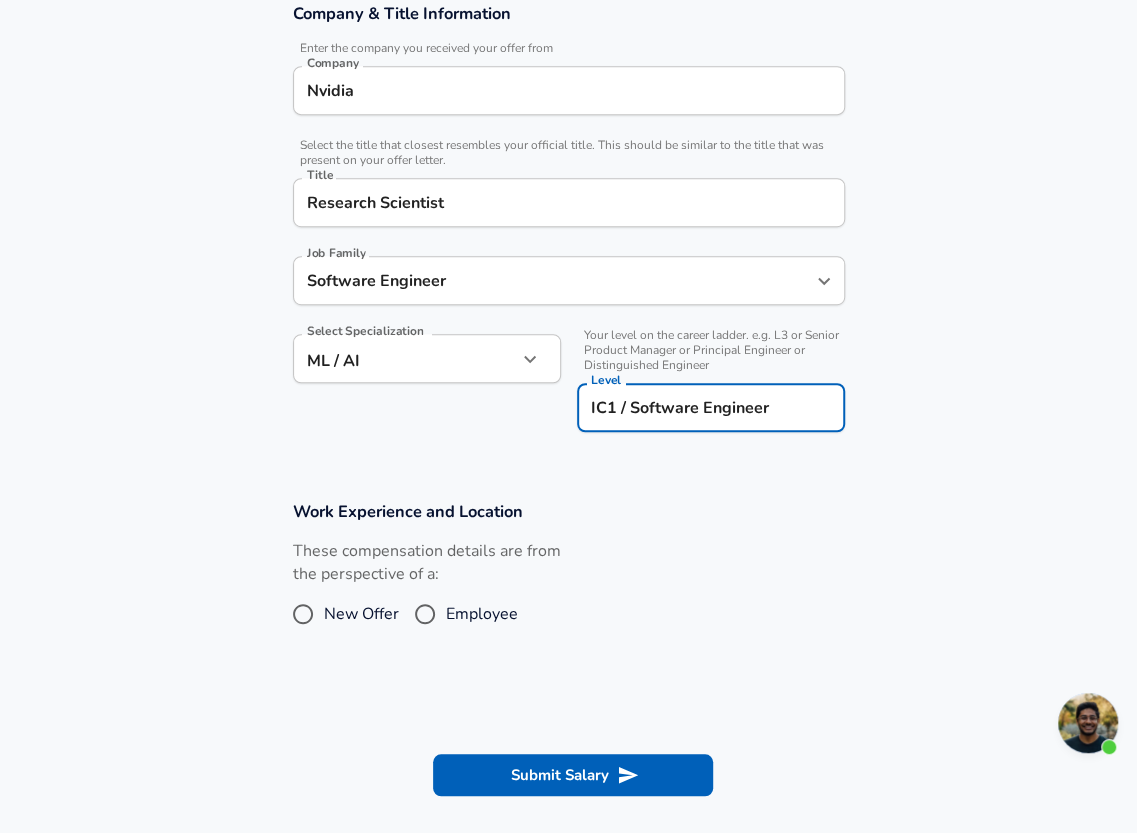 click on "Company & Title Information   Enter the company you received your offer from Company Nvidia Company   Select the title that closest resembles your official title. This should be similar to the title that was present on your offer letter. Title Research Scientist Title Job Family Software Engineer Job Family Select Specialization ML / AI ML / AI Select Specialization   Your level on the career ladder. e.g. L3 or Senior Product Manager or Principal Engineer or Distinguished Engineer Level IC1 / Software Engineer Level" at bounding box center [568, 228] 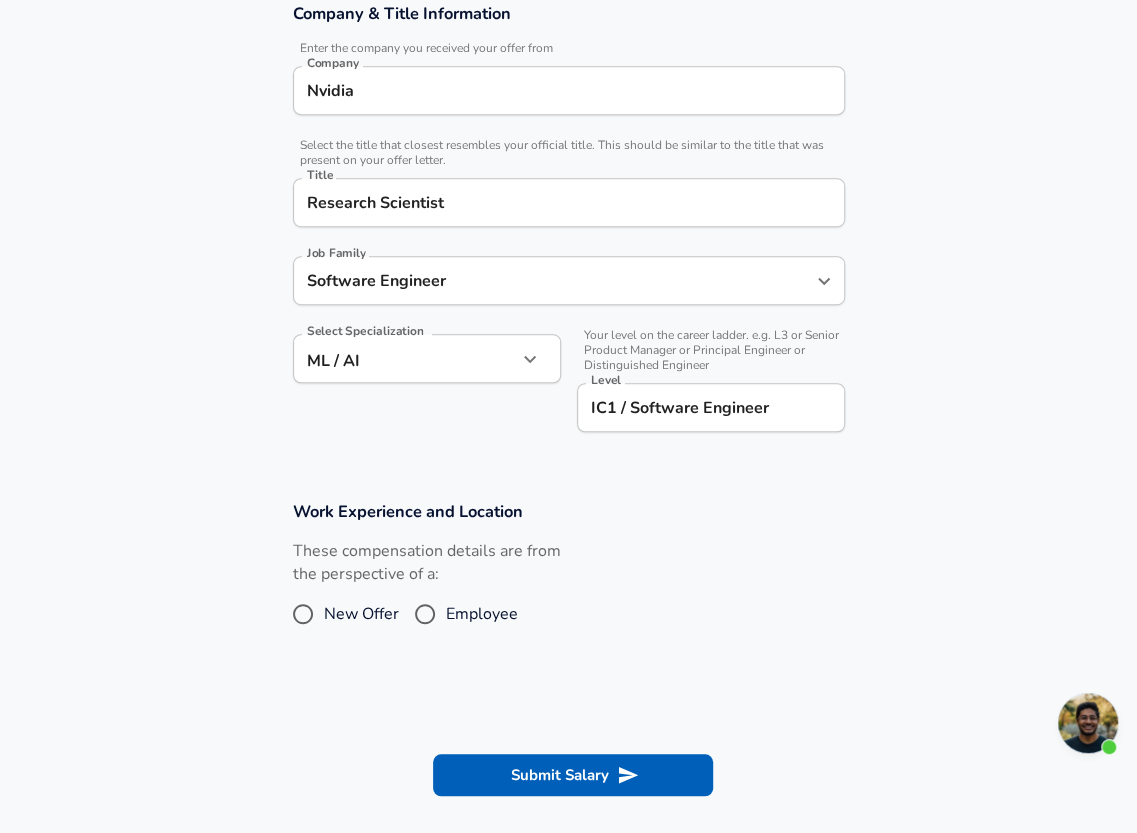 click on "Employee" at bounding box center [425, 614] 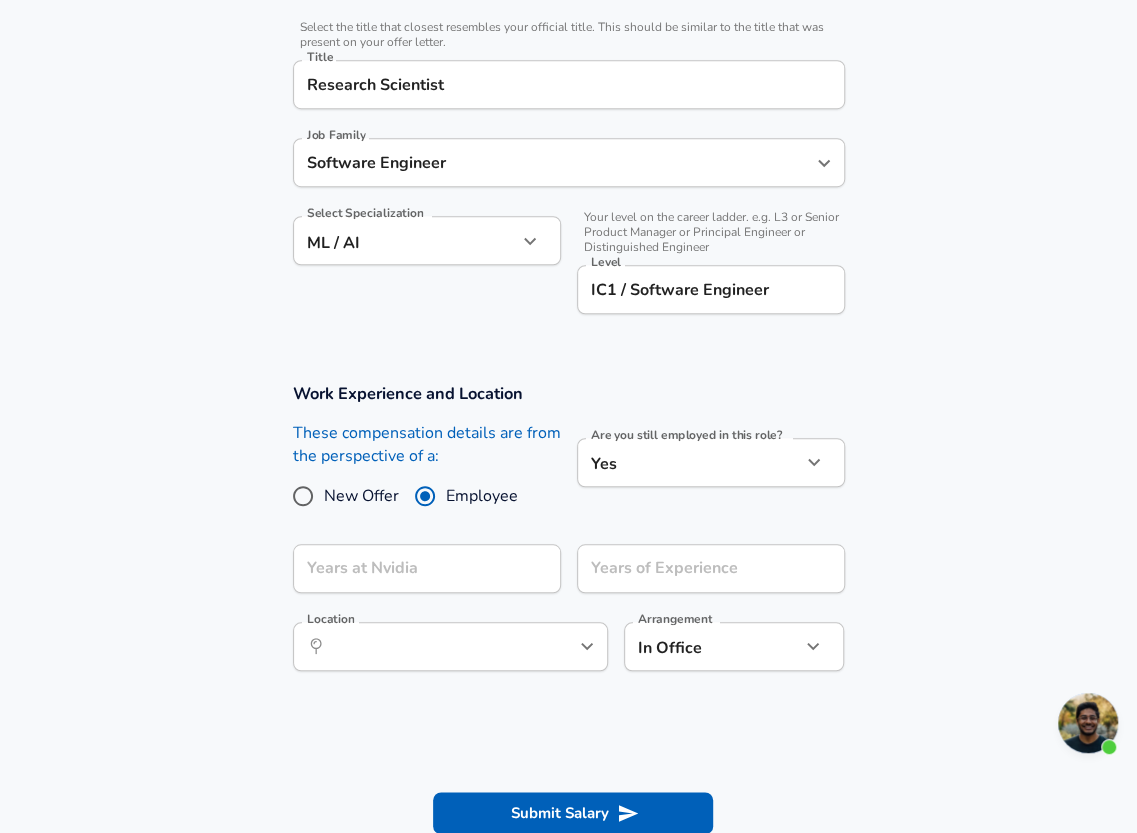 scroll, scrollTop: 498, scrollLeft: 0, axis: vertical 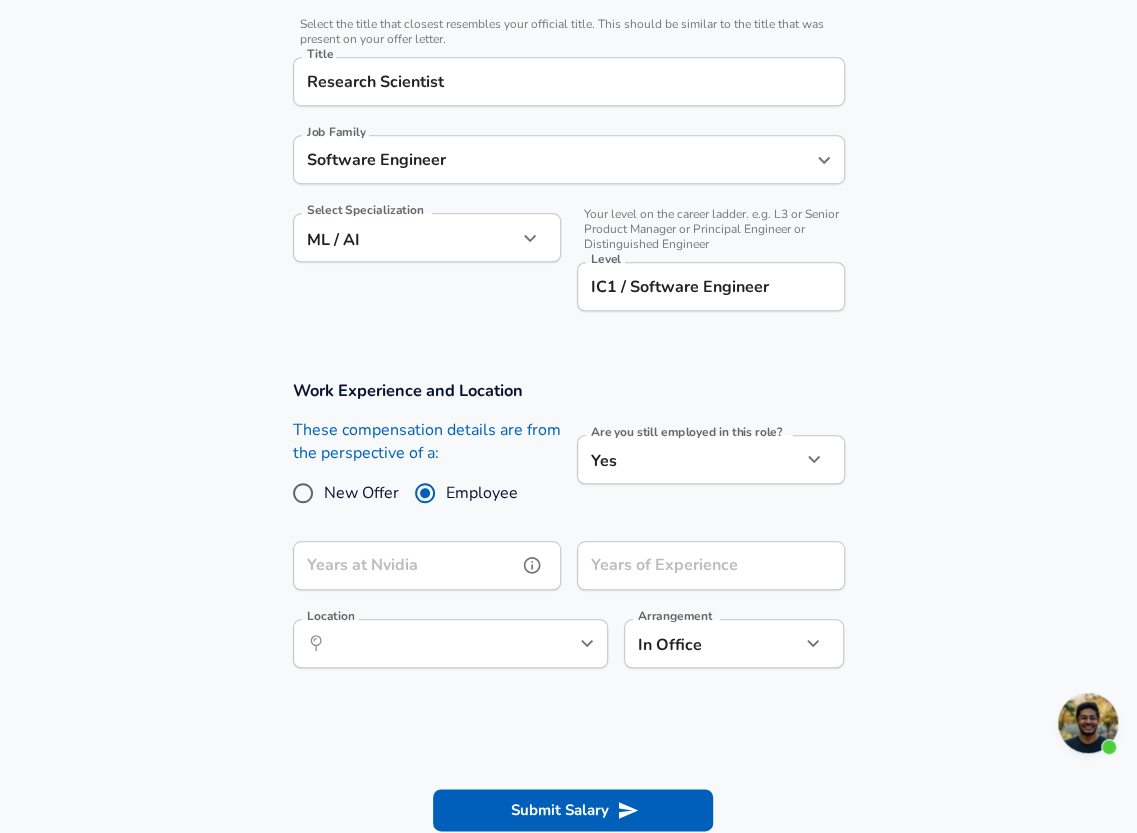 click 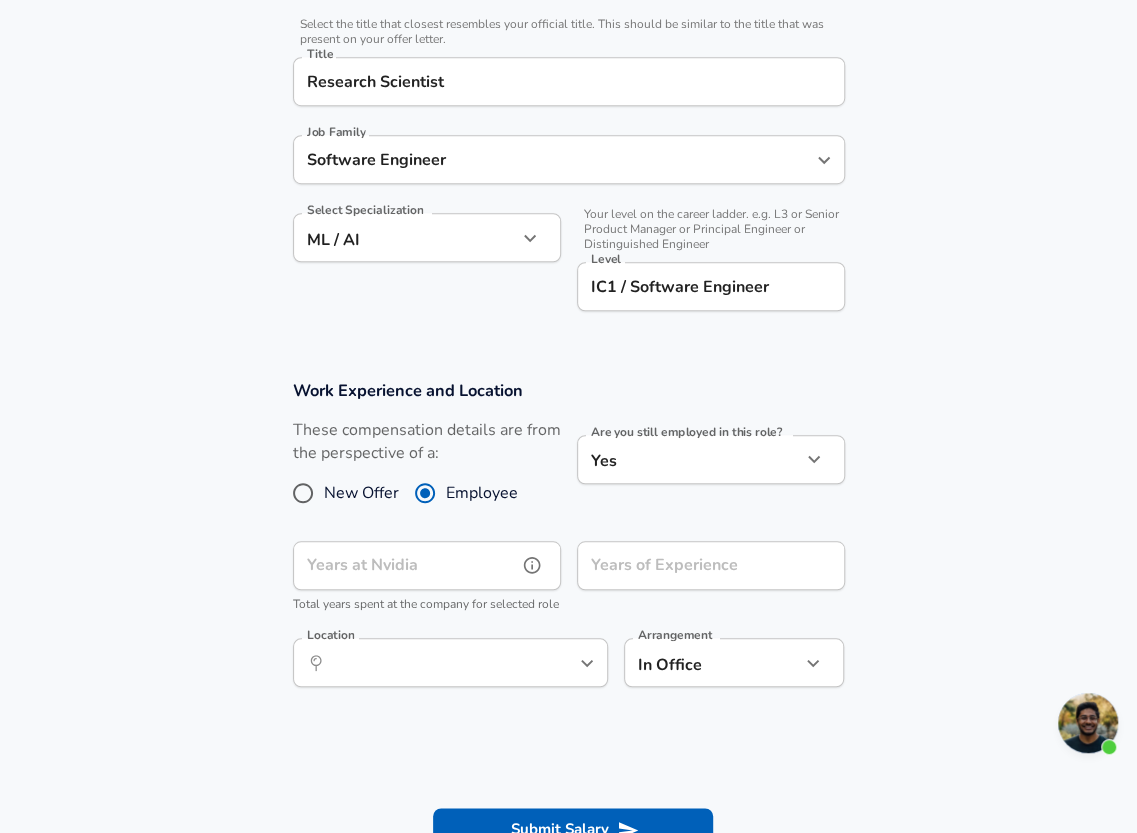 click on "Years at Nvidia" at bounding box center (405, 565) 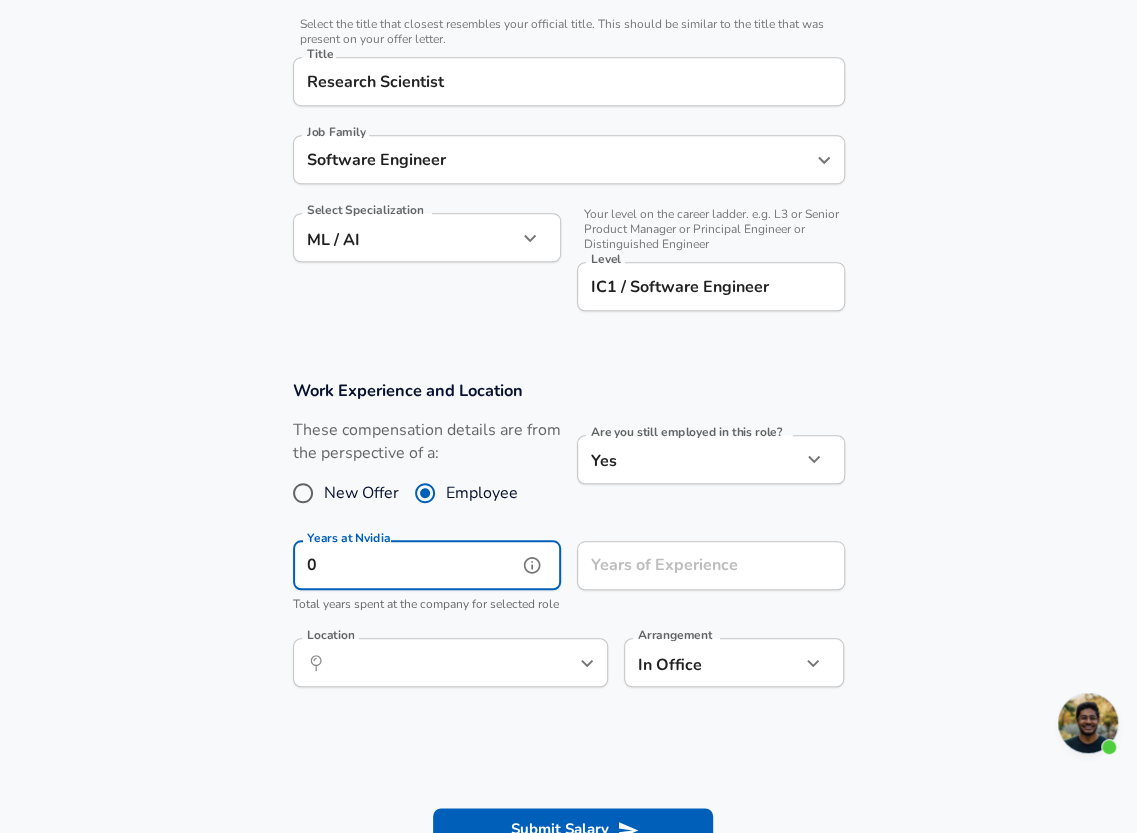type on "0" 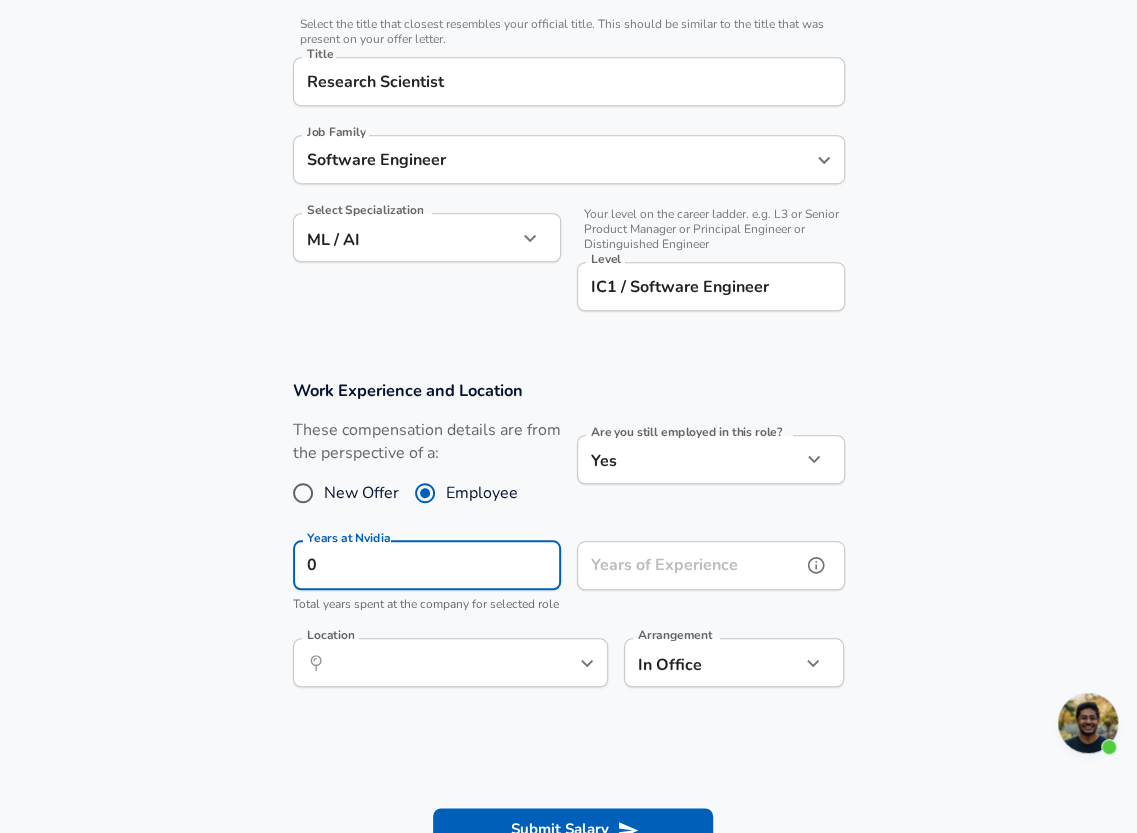 click on "Years of Experience" at bounding box center (689, 565) 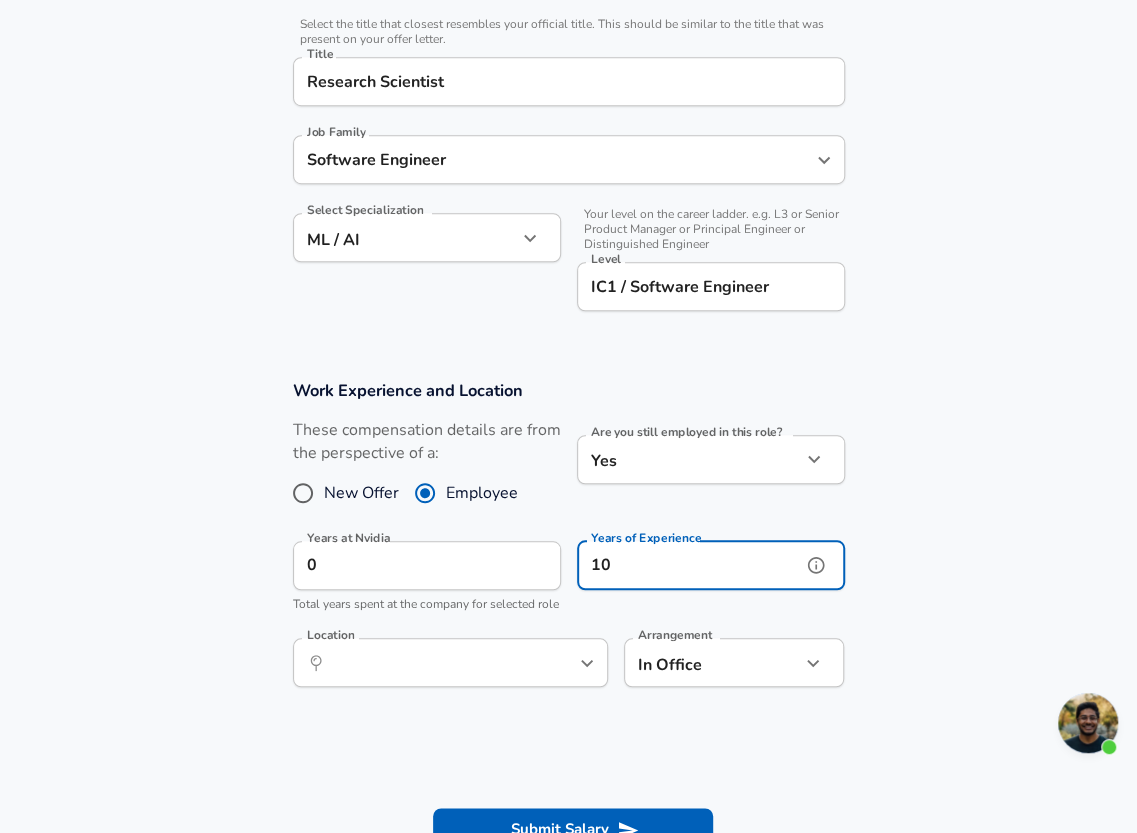 type on "10" 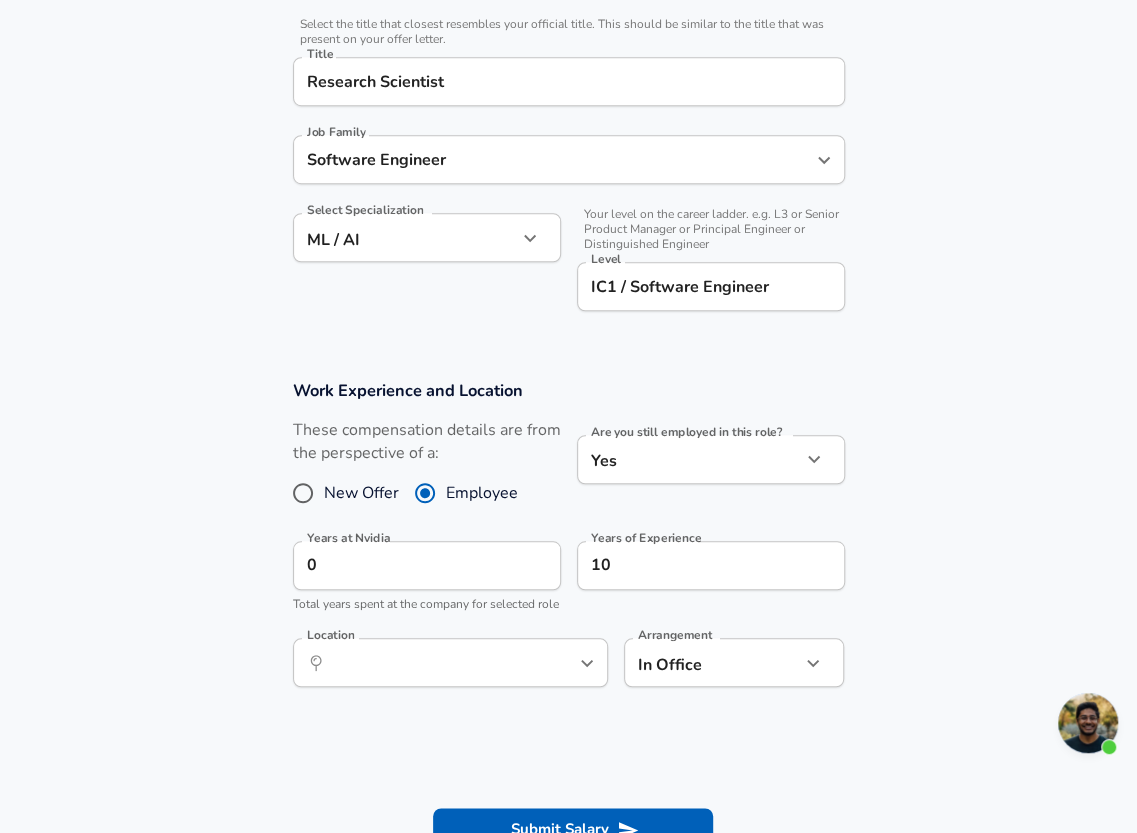 click on "[CITY], [STATE]" at bounding box center (568, 544) 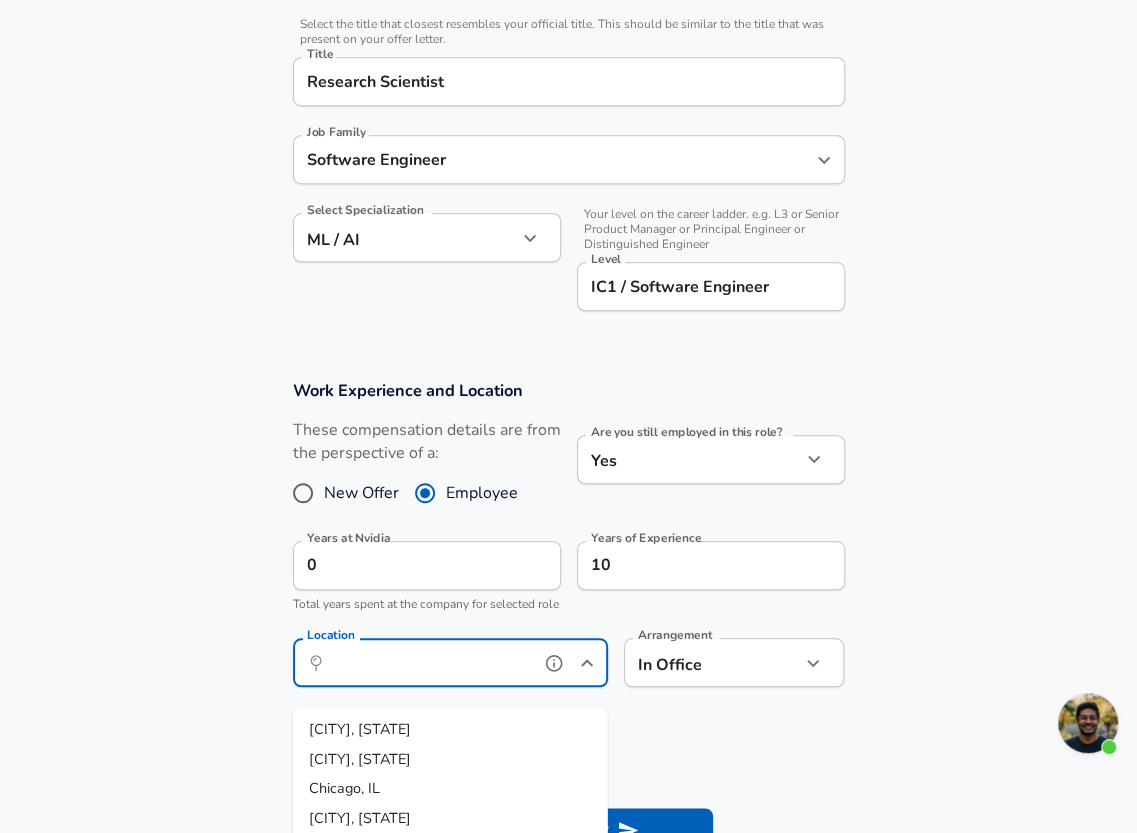 click on "Location" at bounding box center [428, 662] 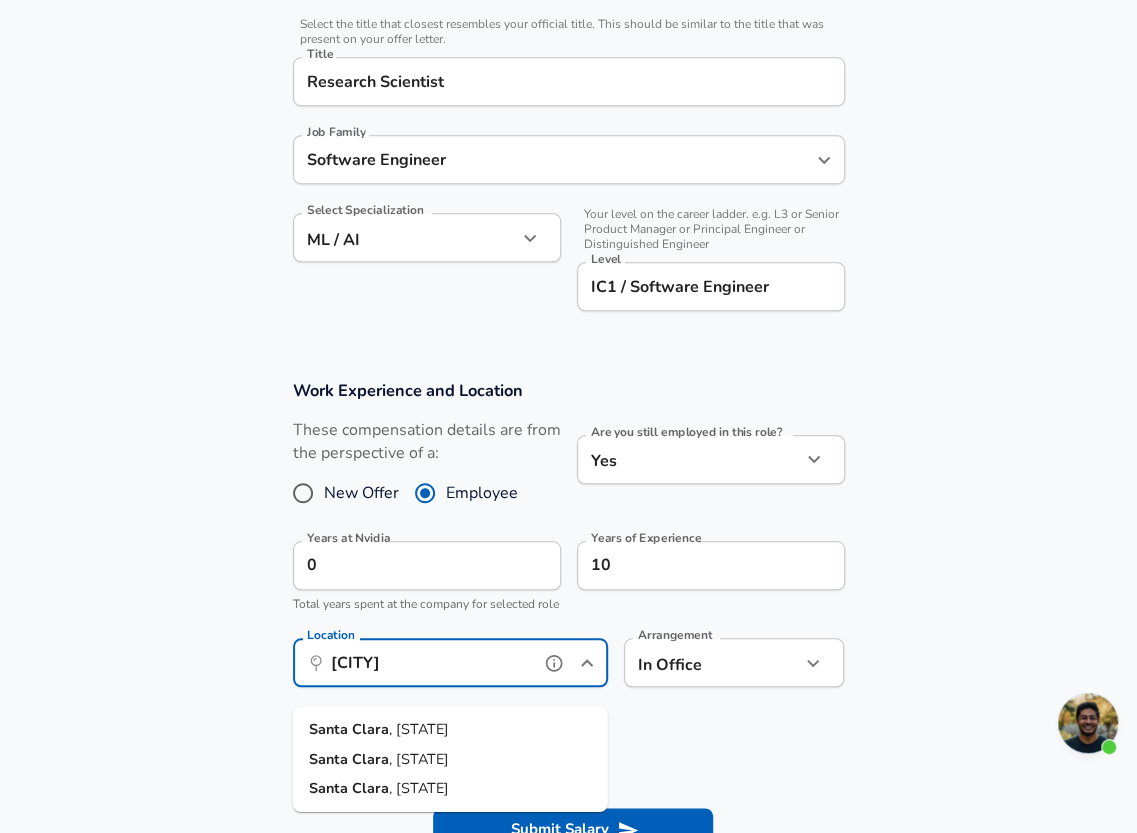 click on "[CITY], [STATE]" at bounding box center (450, 730) 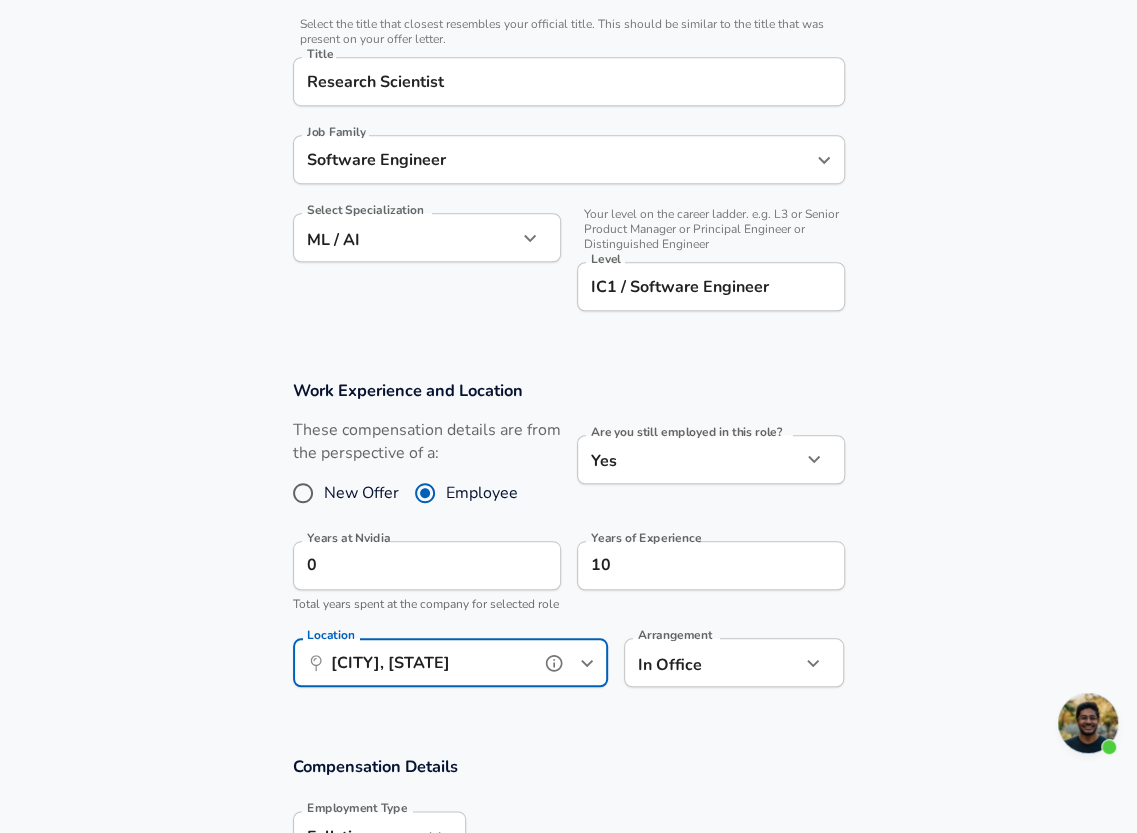 type on "[CITY], [STATE]" 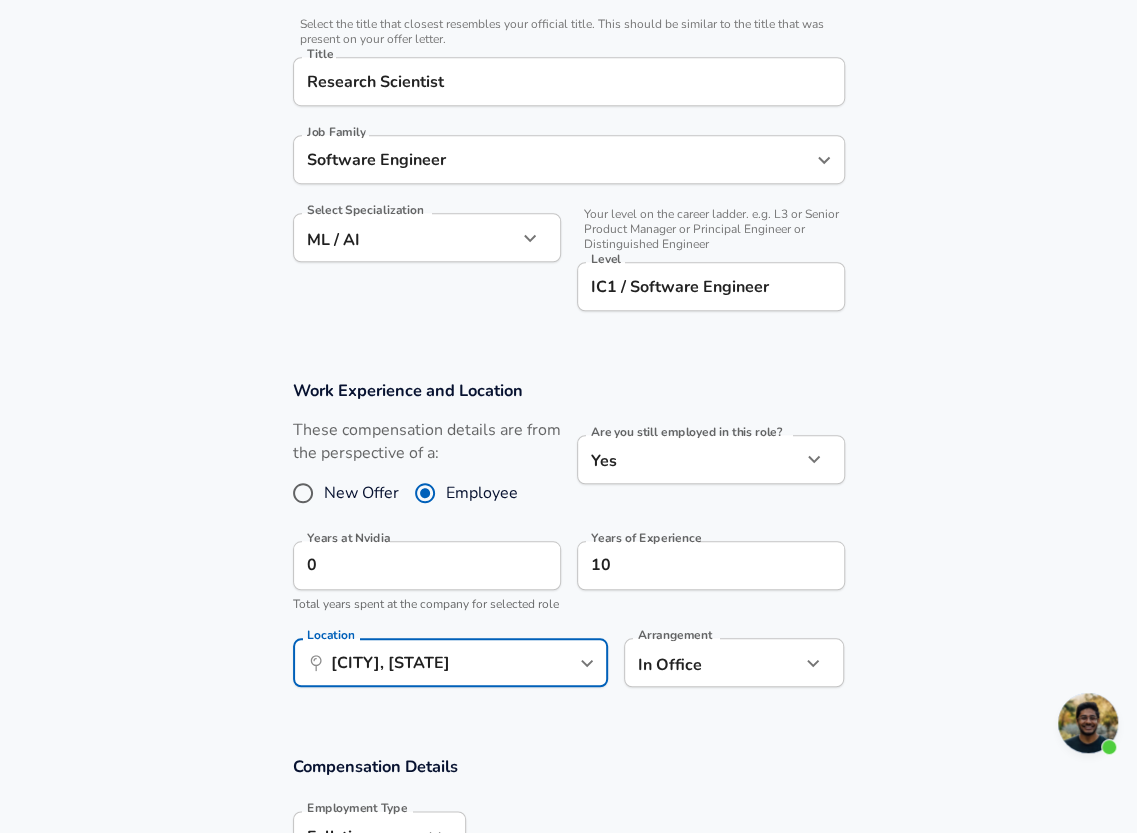 click on "[CITY], [STATE]" at bounding box center (568, 544) 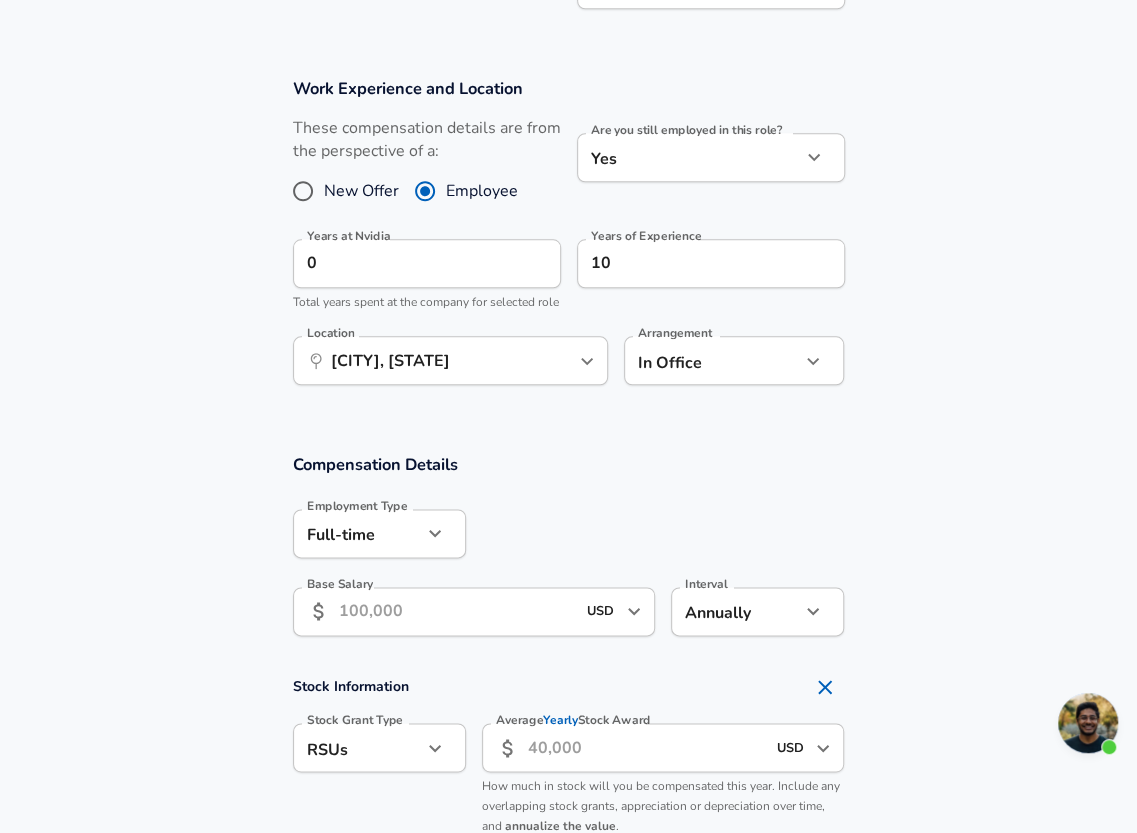 scroll, scrollTop: 850, scrollLeft: 0, axis: vertical 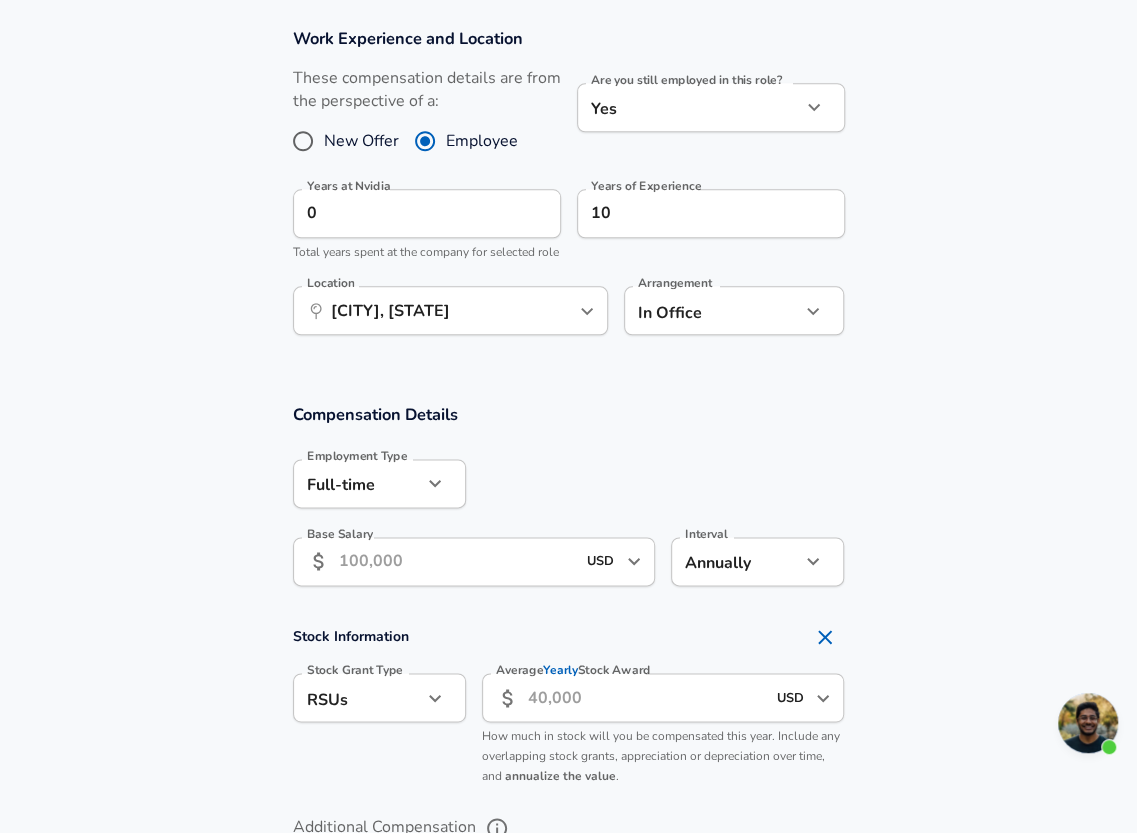 click 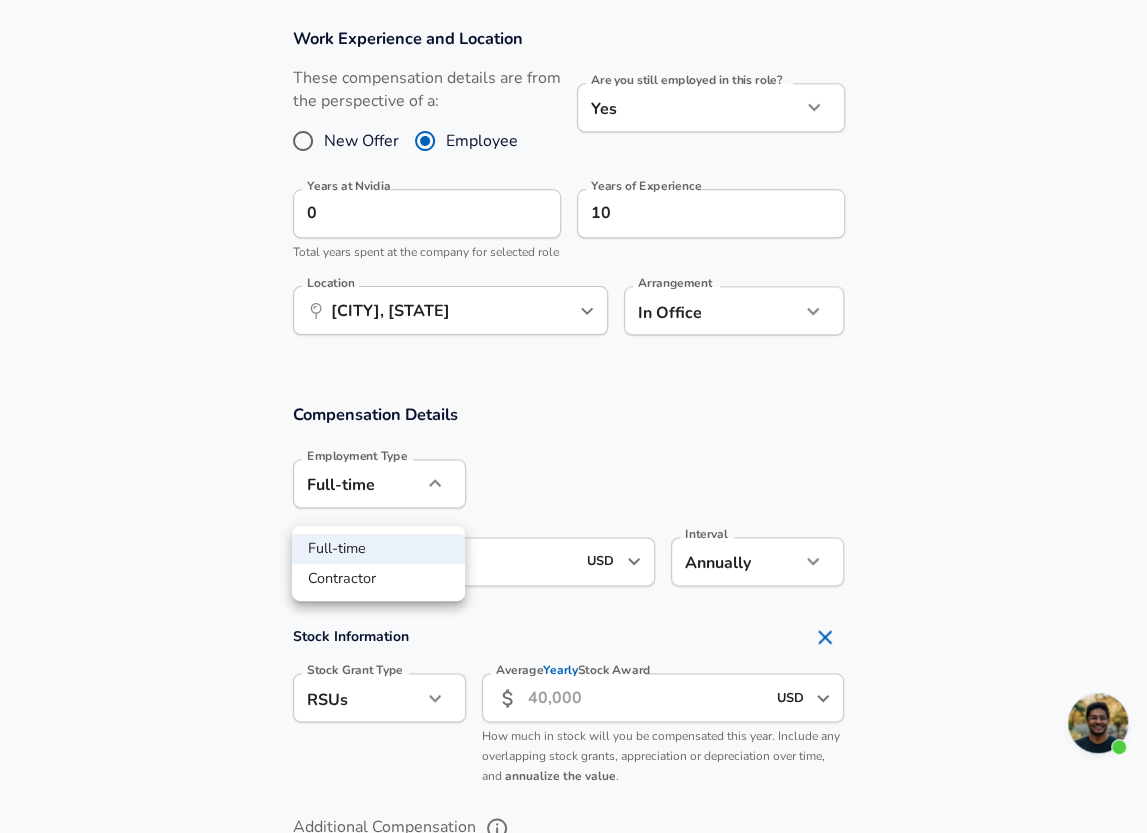 click at bounding box center [573, 416] 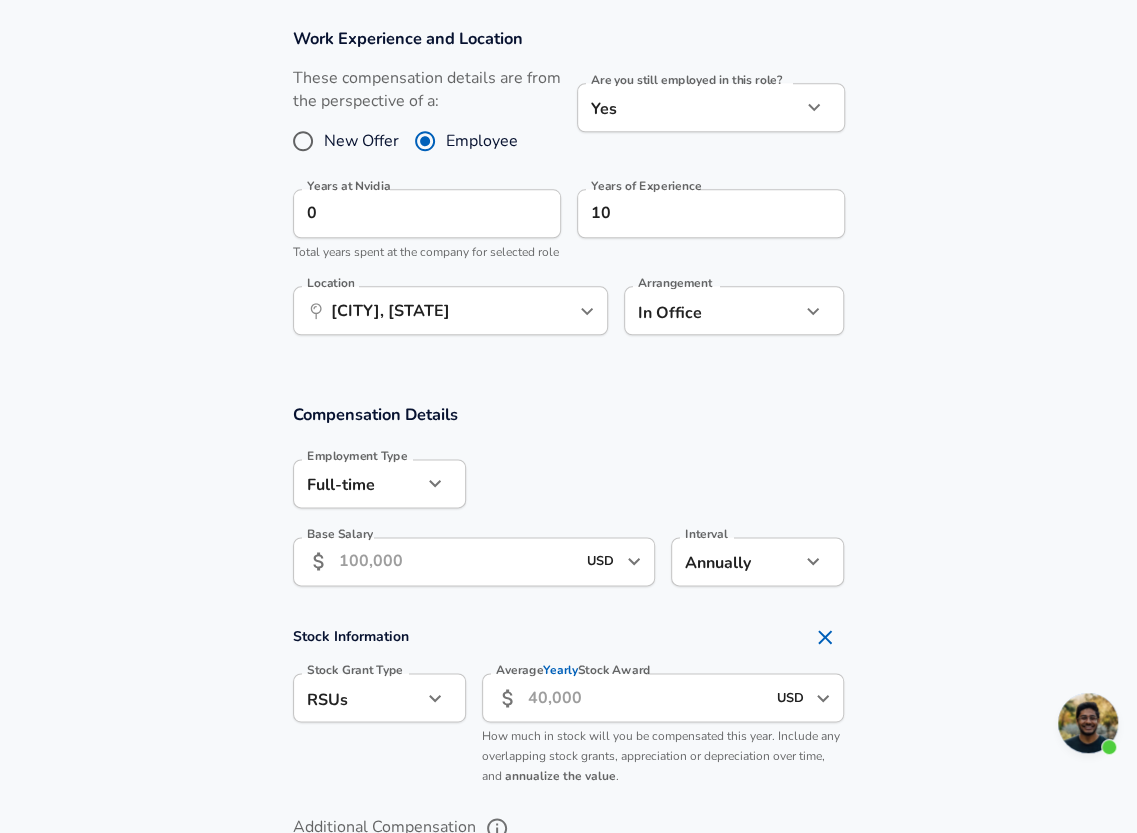 click at bounding box center [655, 482] 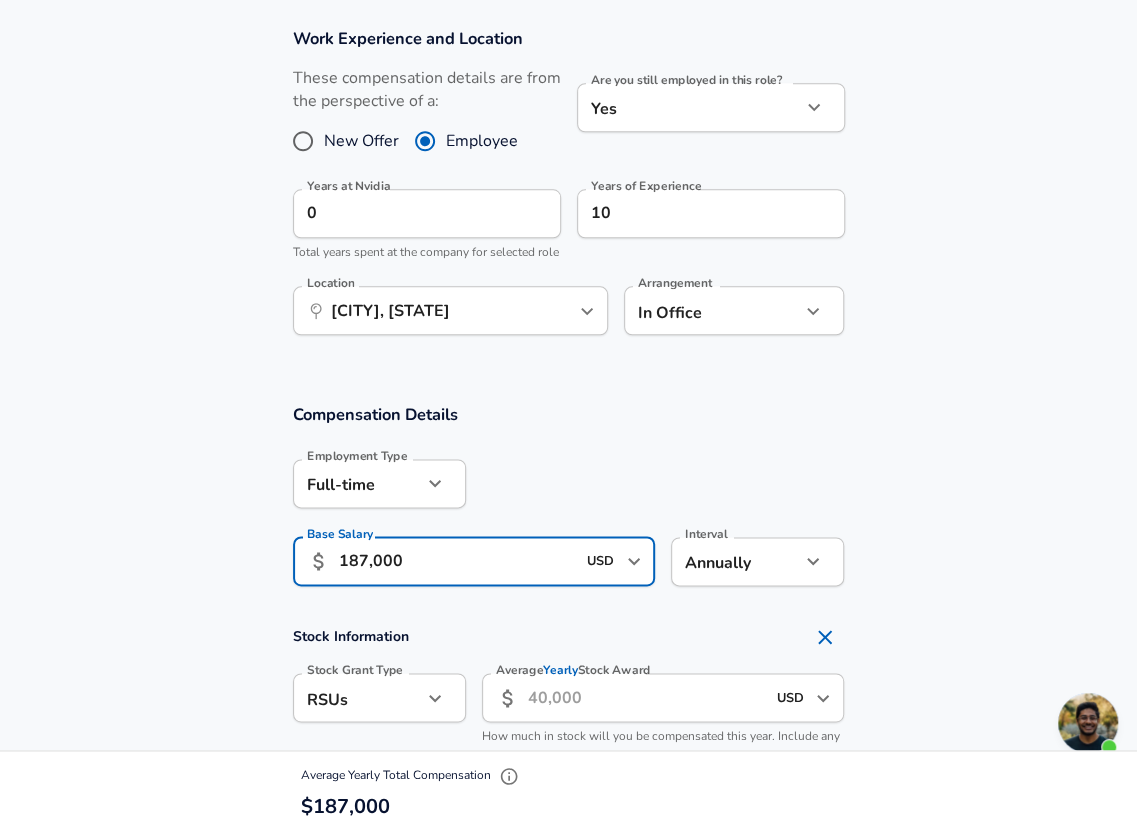 scroll, scrollTop: 1072, scrollLeft: 0, axis: vertical 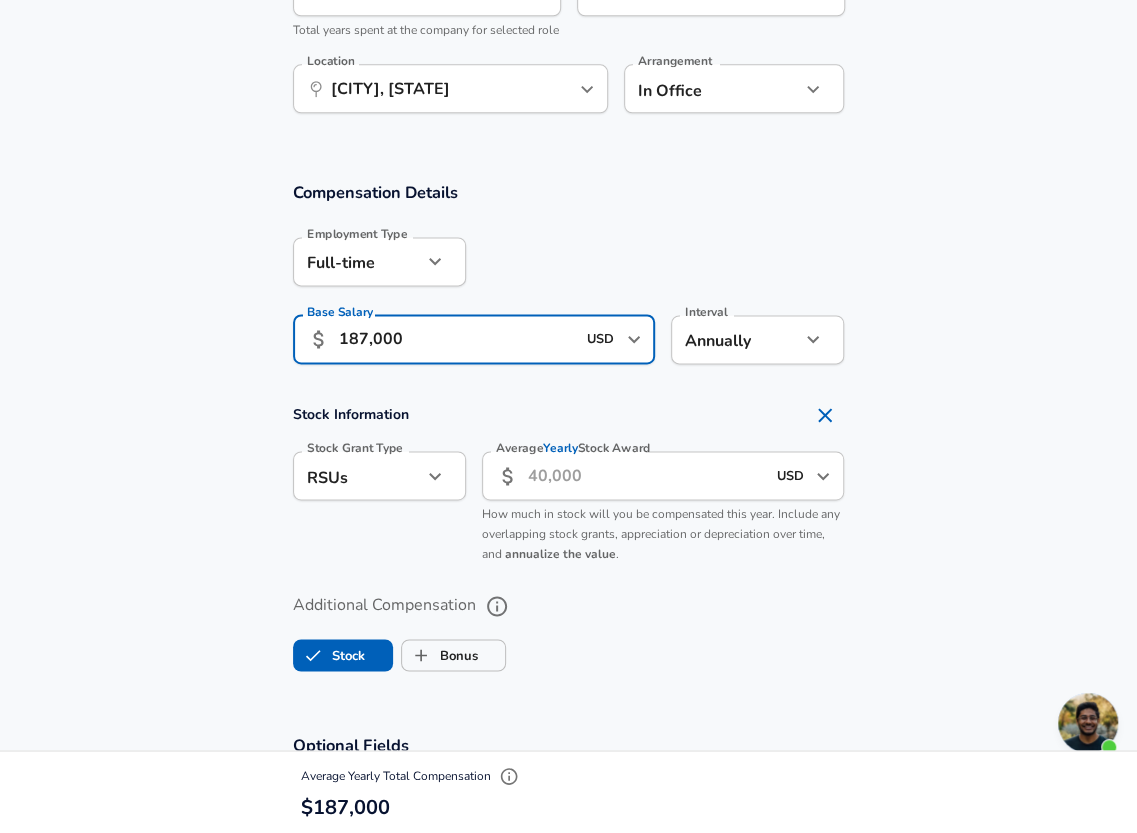 type on "187,000" 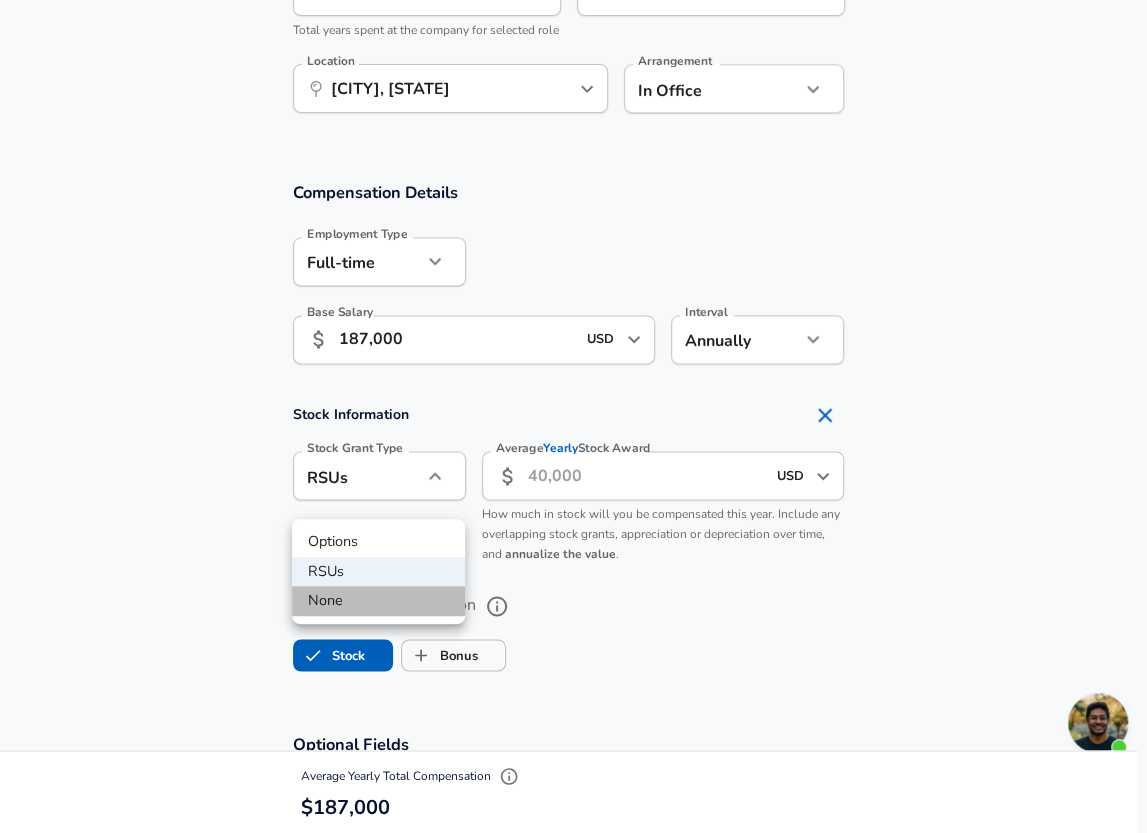 click on "None" at bounding box center (378, 601) 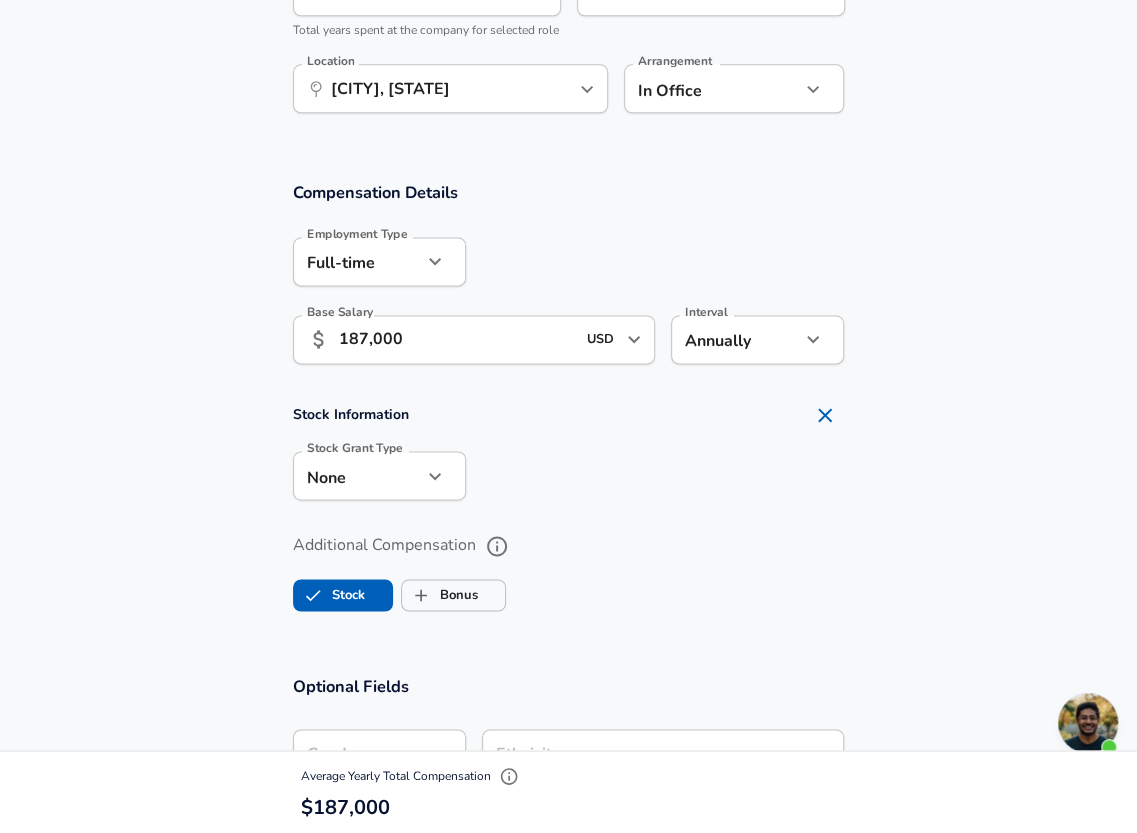 click on "Additional Compensation   Stock Bonus" at bounding box center (569, 566) 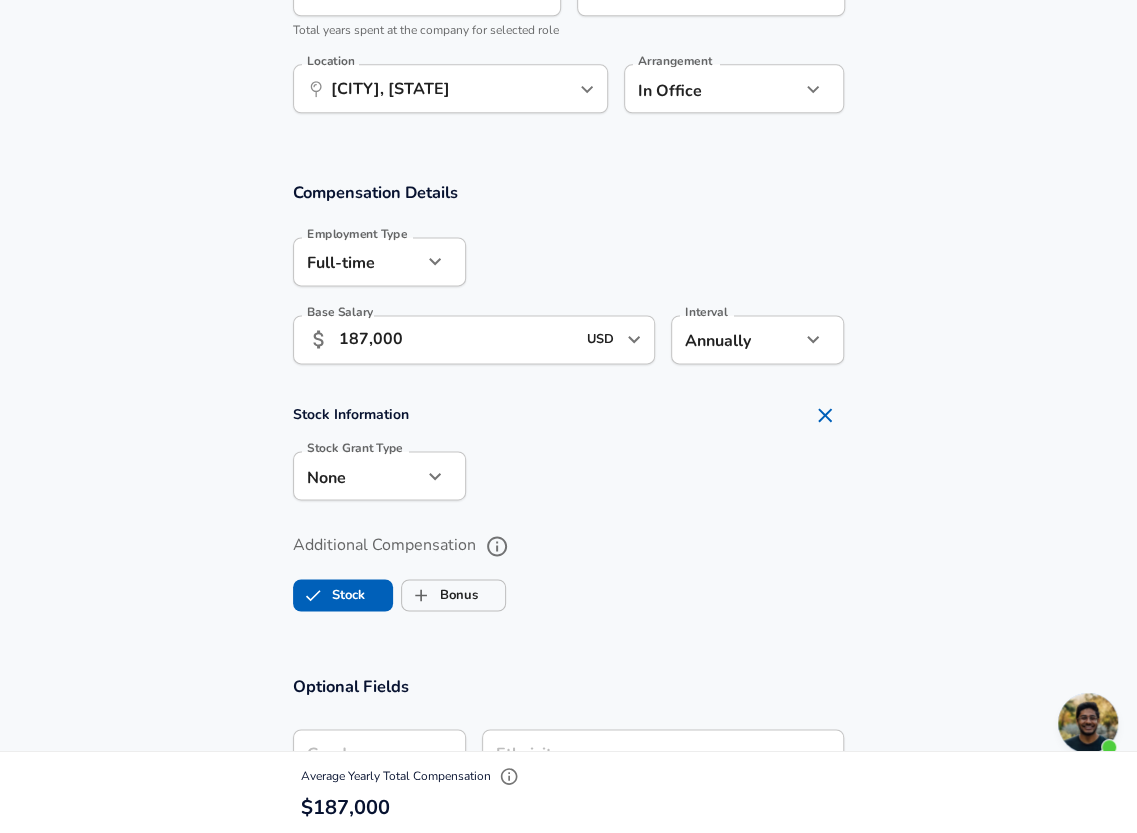 click on "Stock" at bounding box center [329, 595] 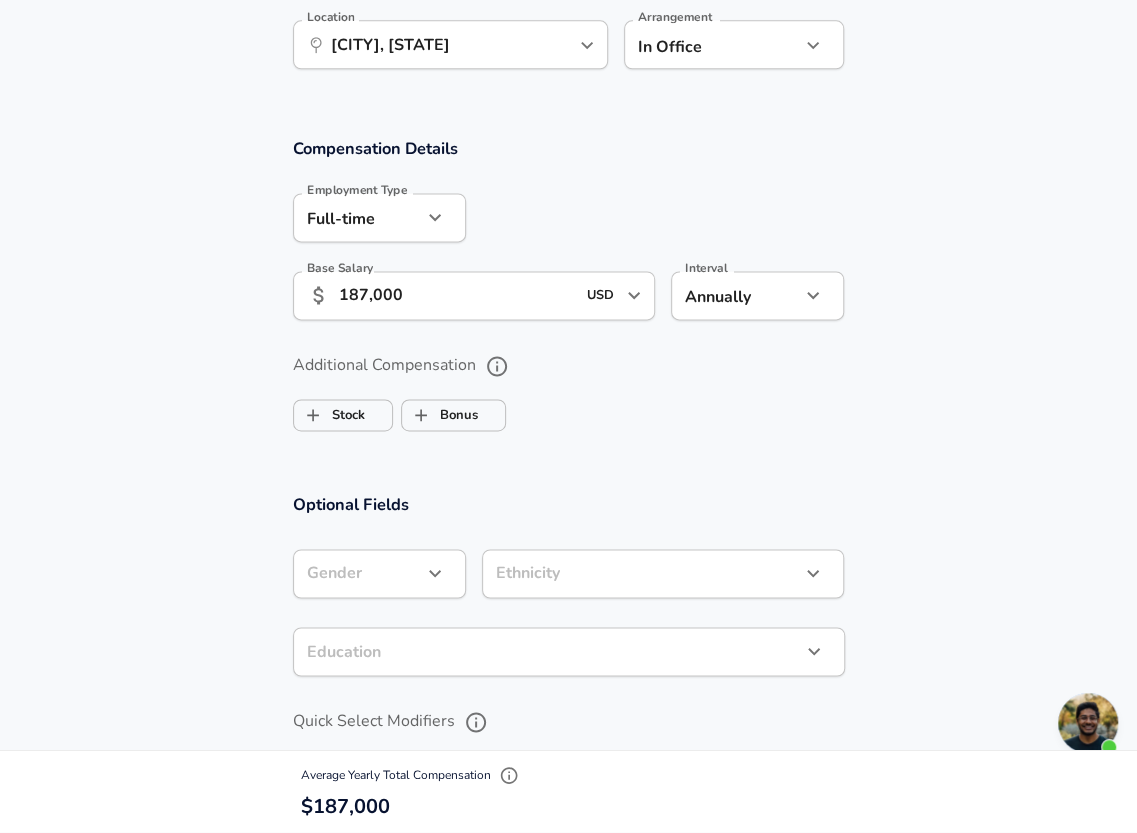 scroll, scrollTop: 1068, scrollLeft: 0, axis: vertical 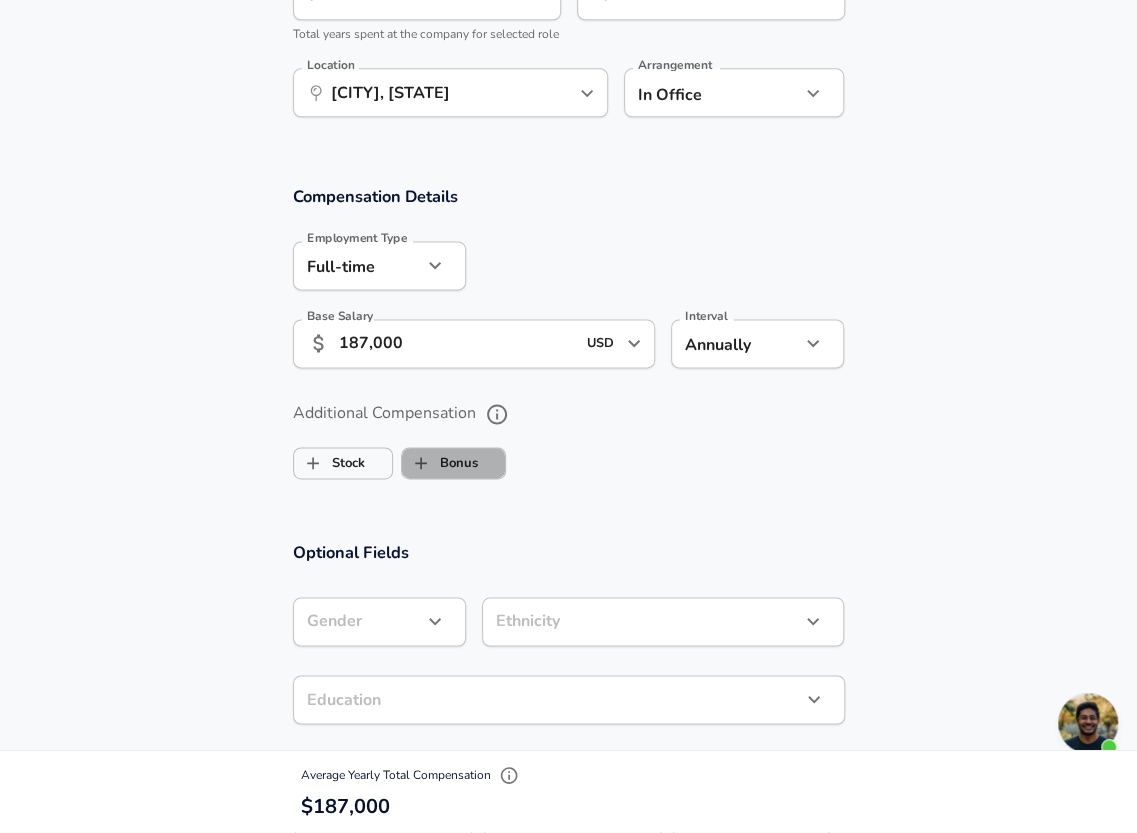 click on "Bonus" at bounding box center (440, 463) 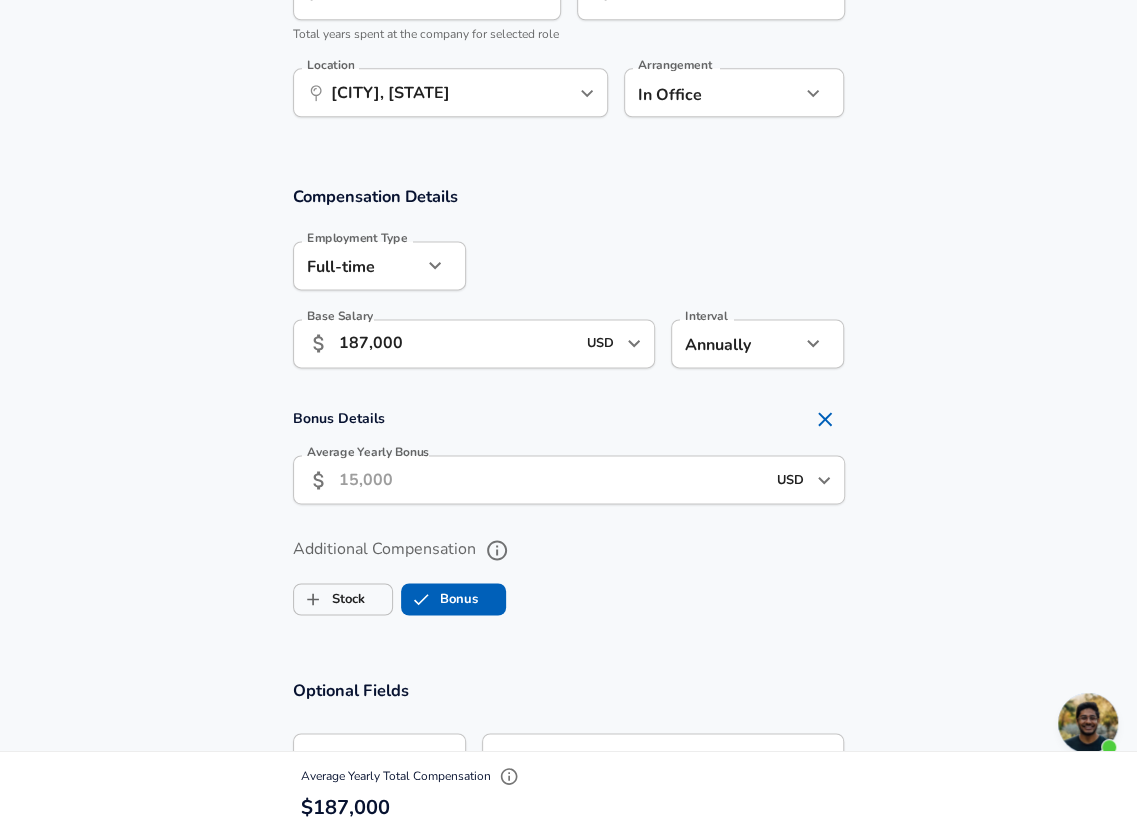 click on "Bonus" at bounding box center (421, 599) 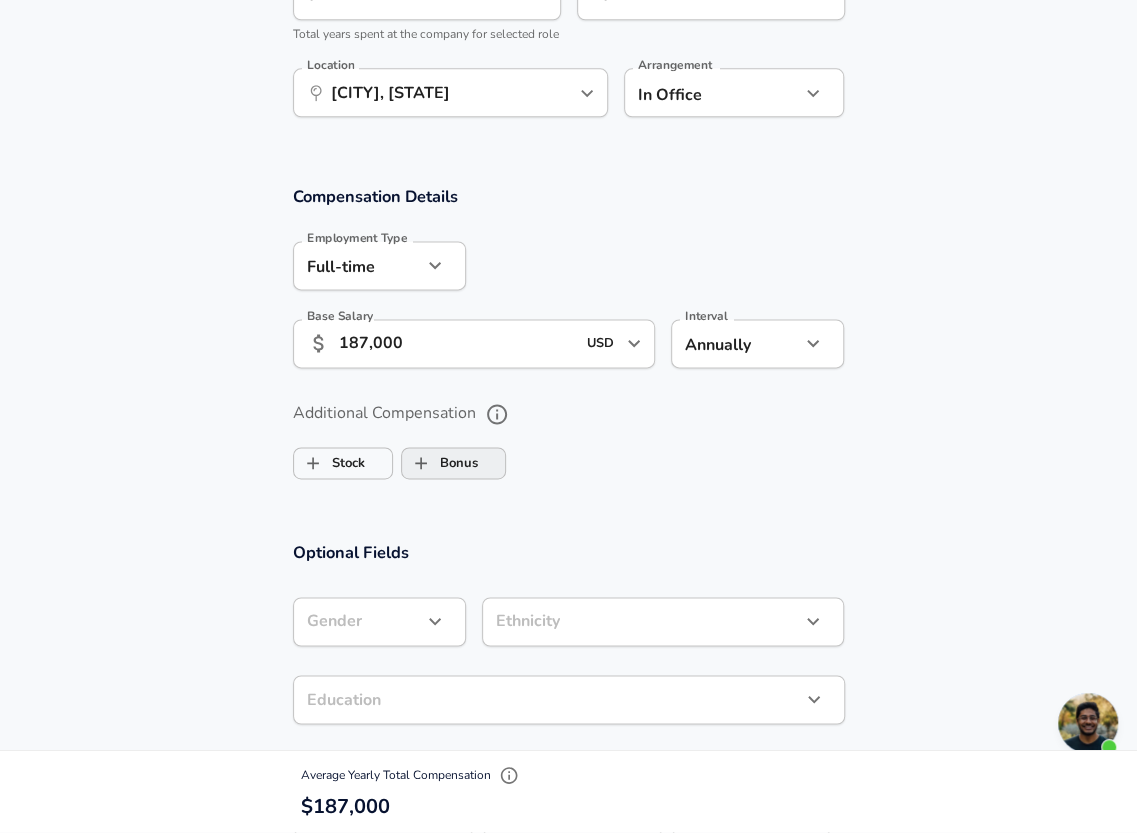 click on "Bonus" at bounding box center [440, 463] 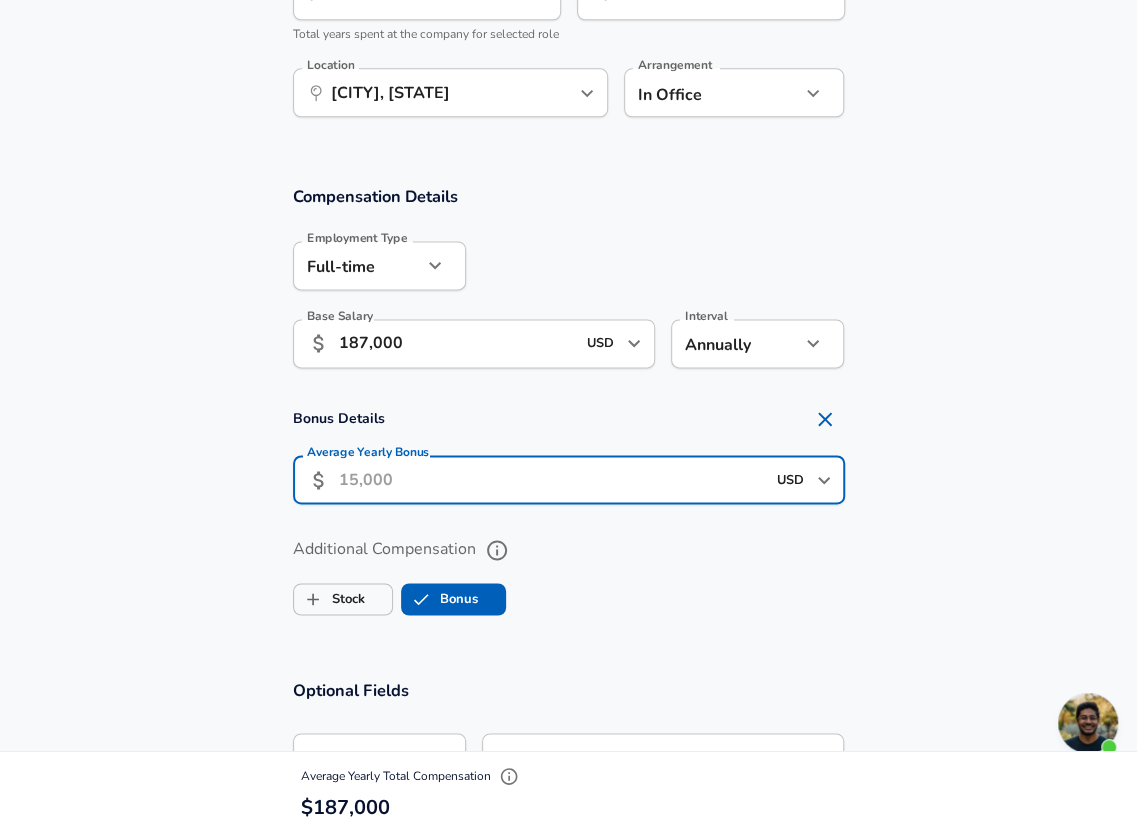 click on "Average Yearly Bonus" at bounding box center (552, 479) 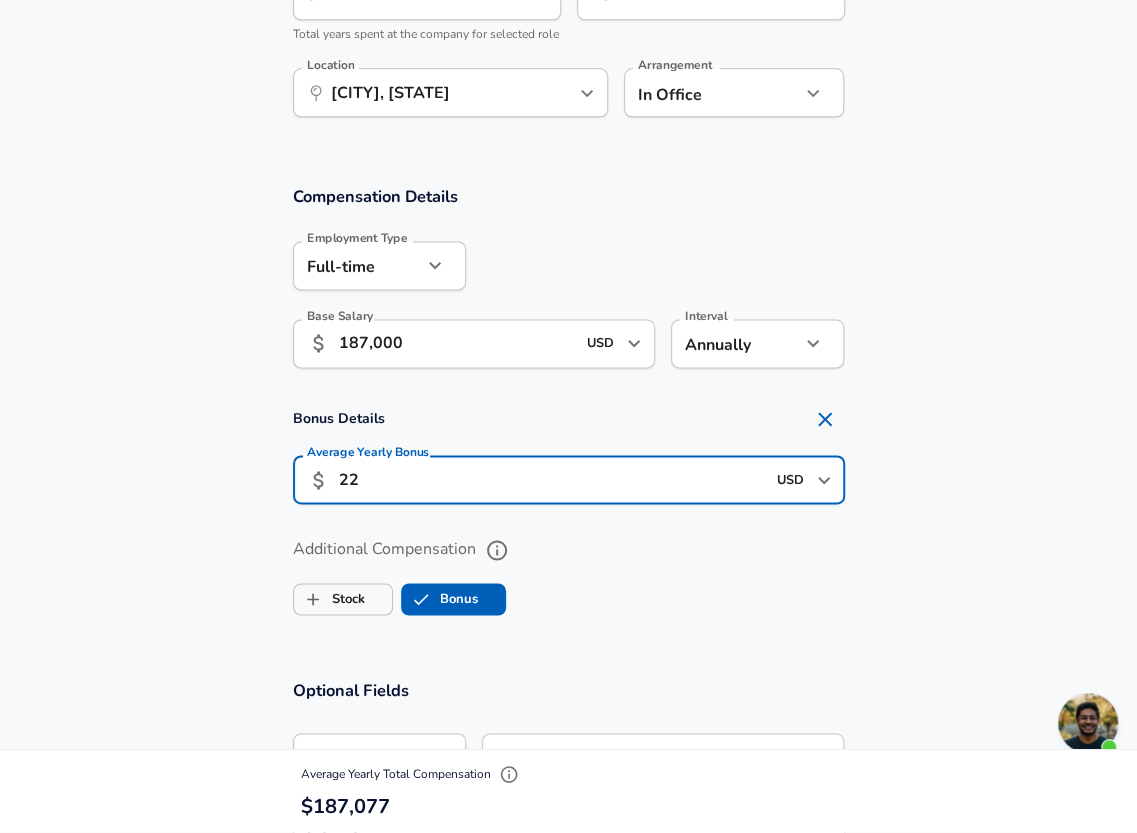 type on "2" 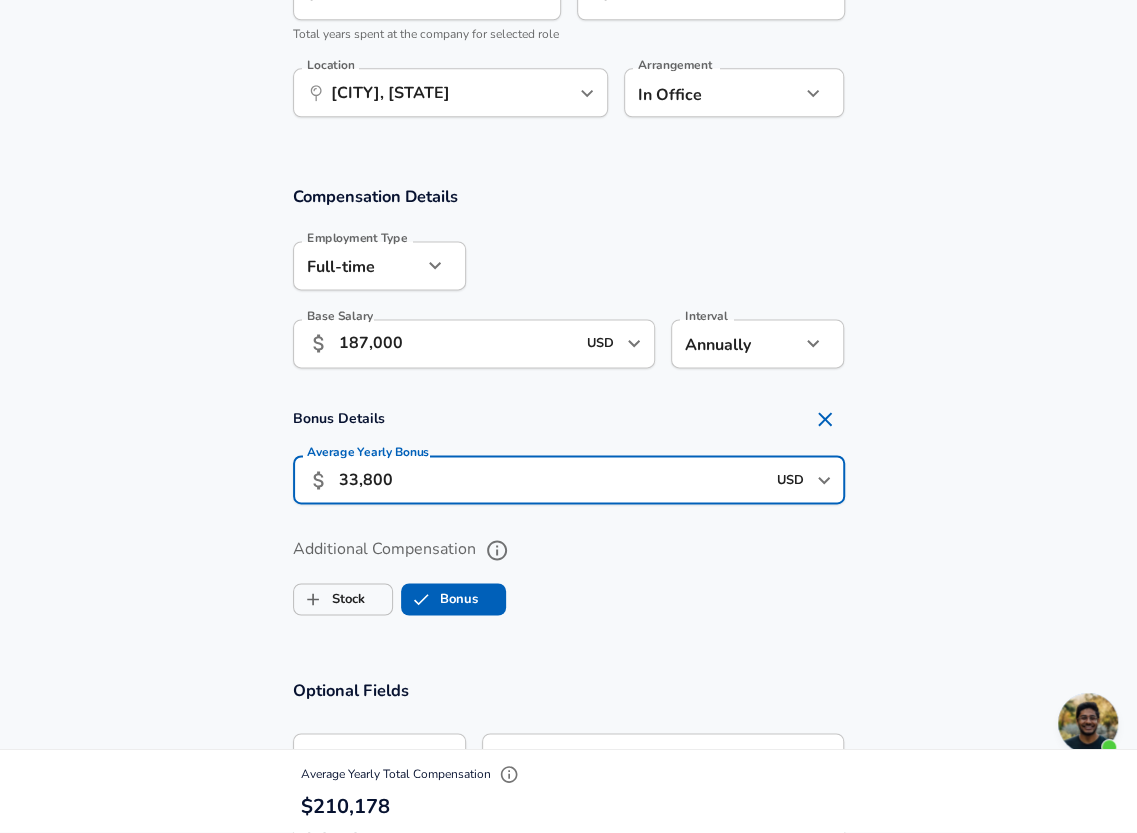 type on "33,800" 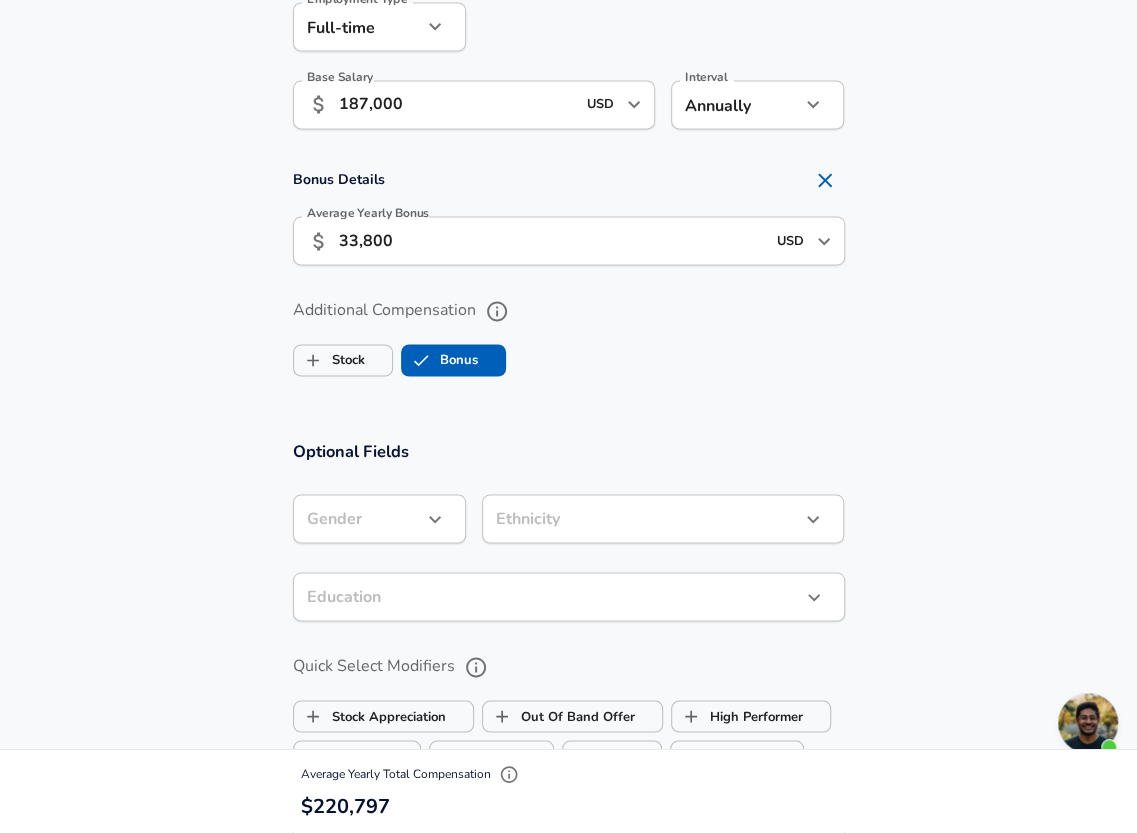 scroll, scrollTop: 1497, scrollLeft: 0, axis: vertical 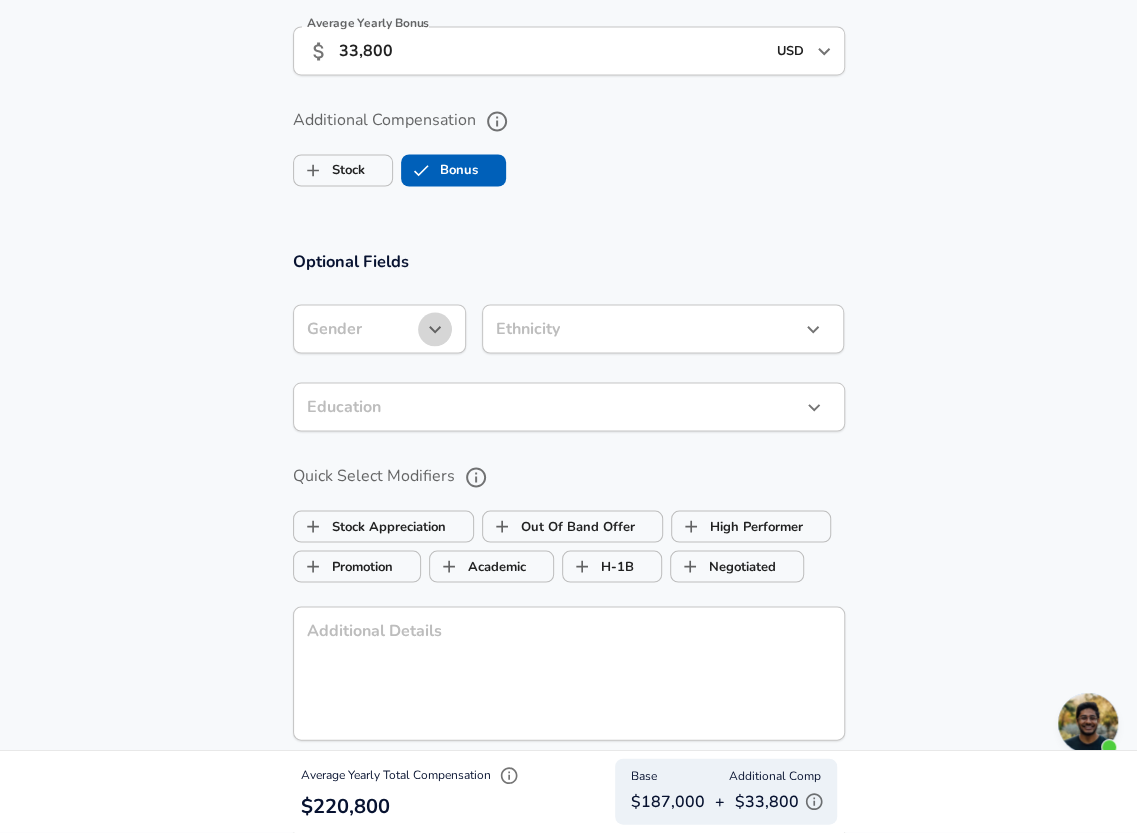 click 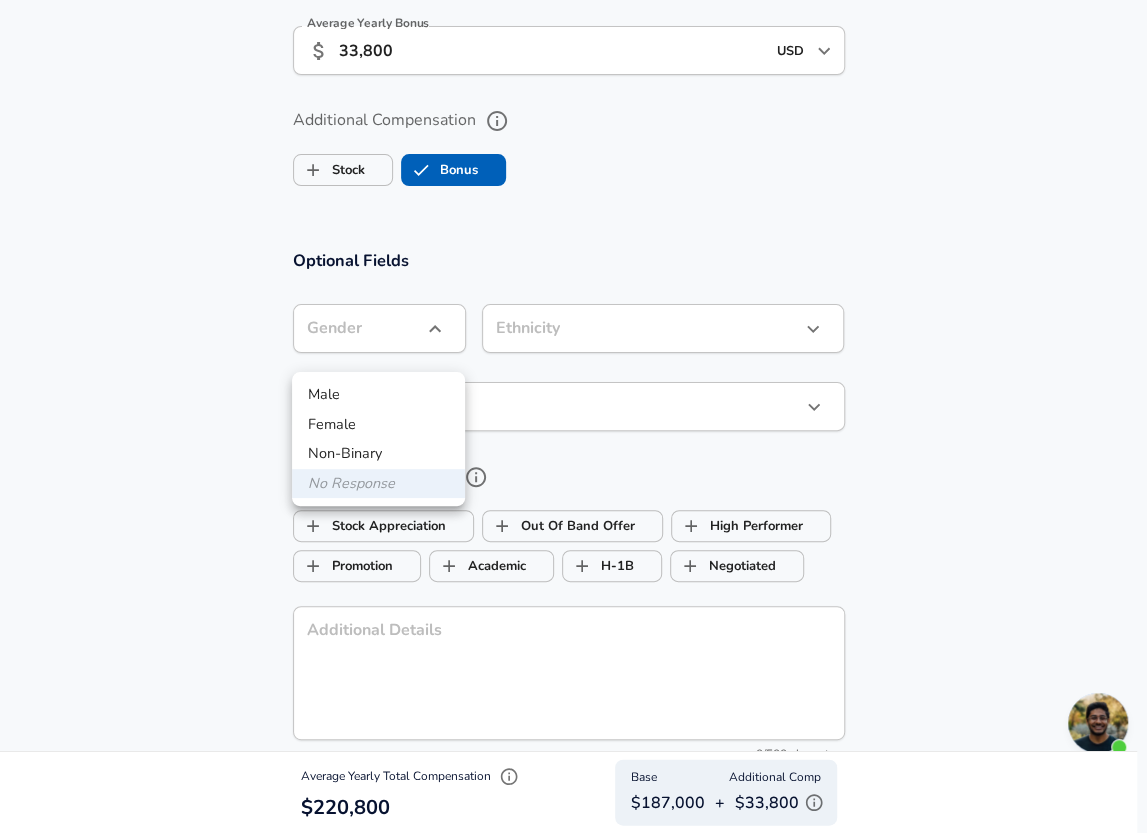 click on "Male" at bounding box center [378, 395] 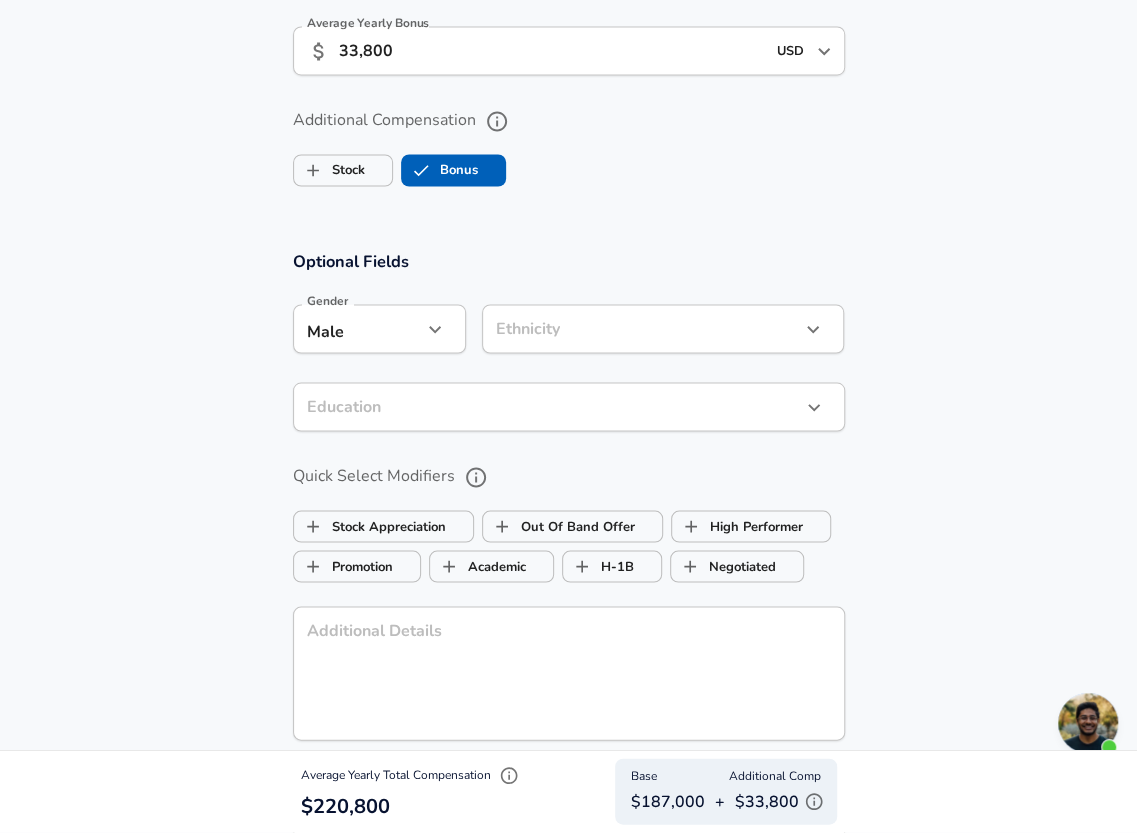 click on "PhD intern" at bounding box center [568, -1081] 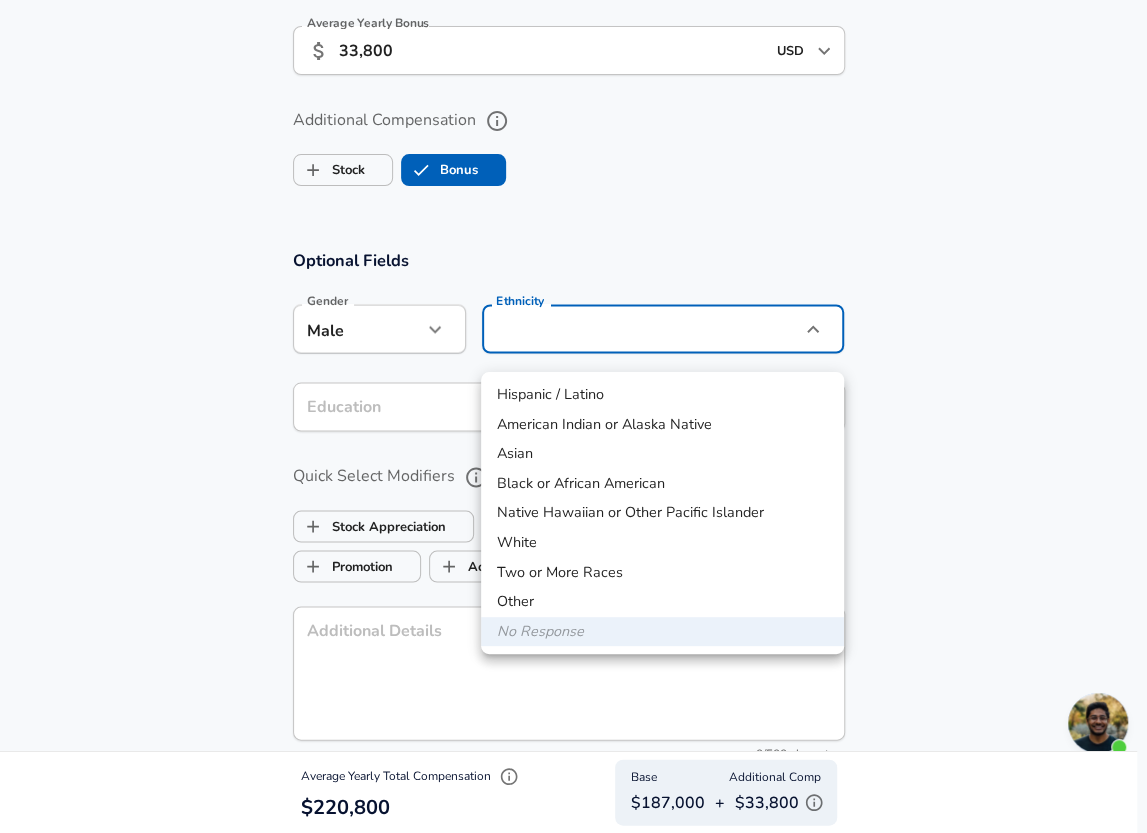 click on "White" at bounding box center (662, 543) 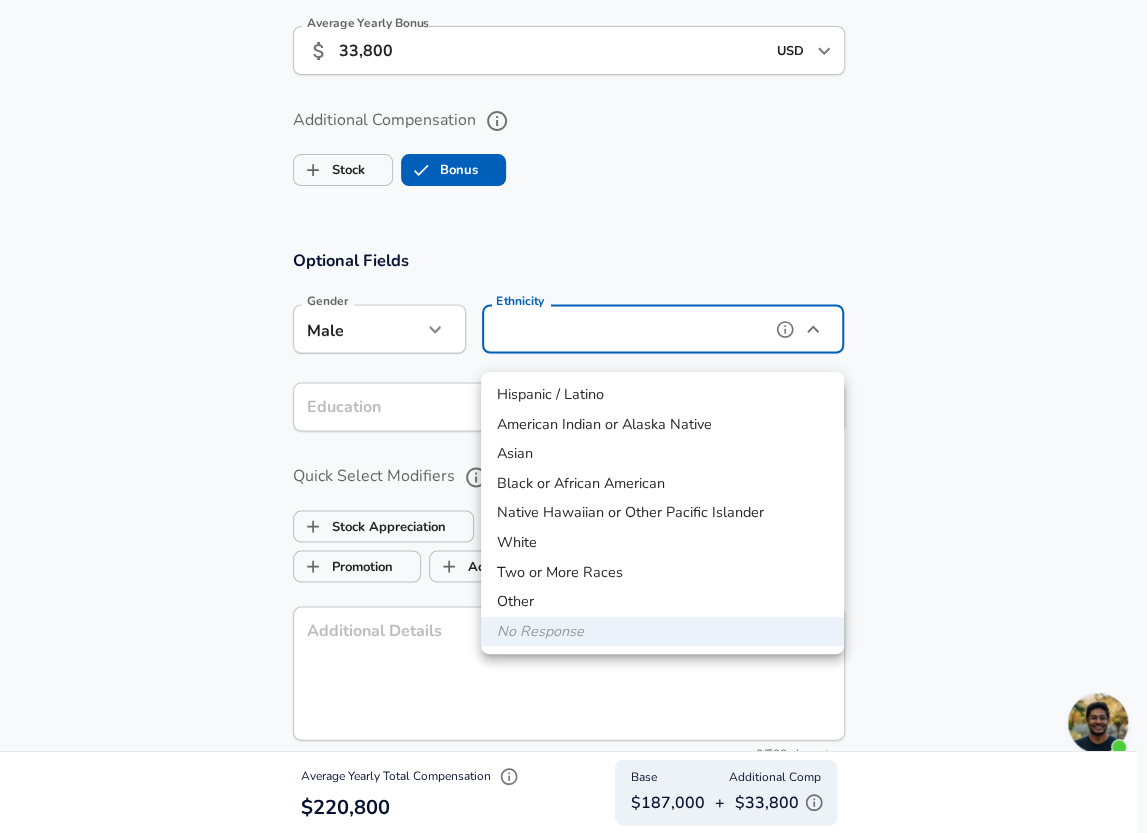 type on "White" 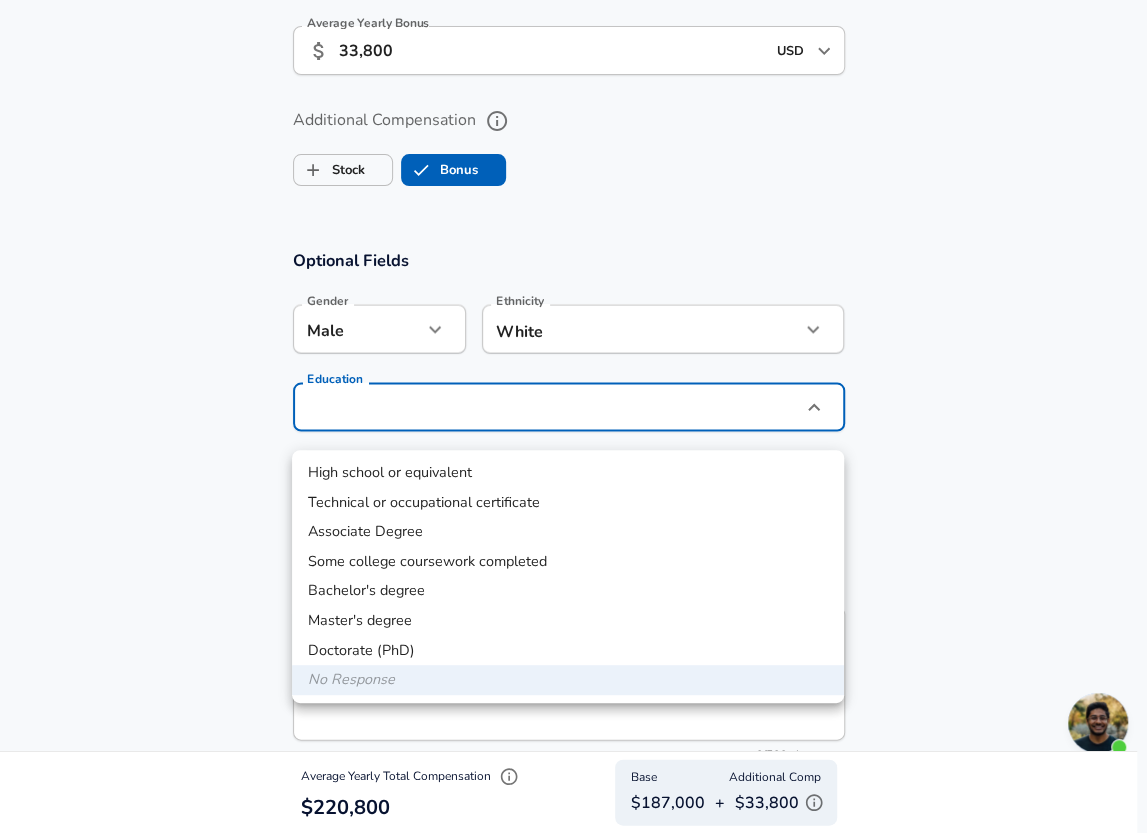 click on "PhD intern" at bounding box center [573, -1081] 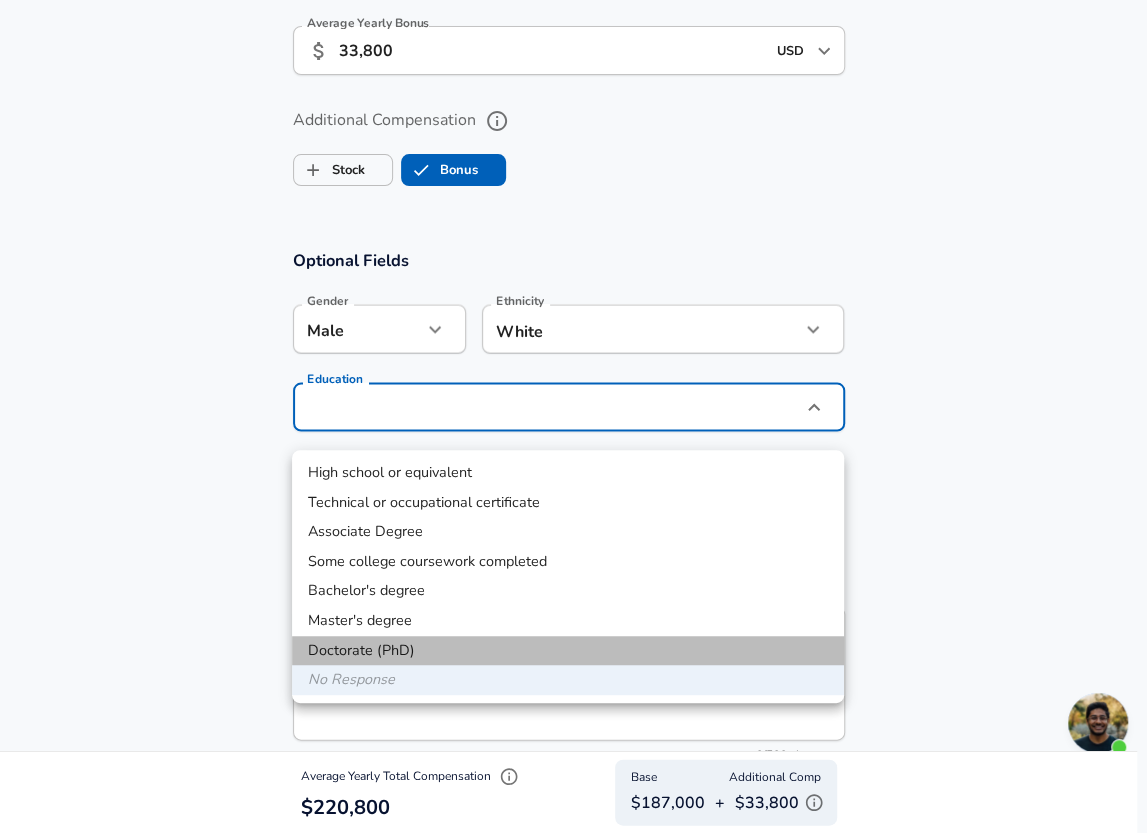 click on "Doctorate (PhD)" at bounding box center (568, 651) 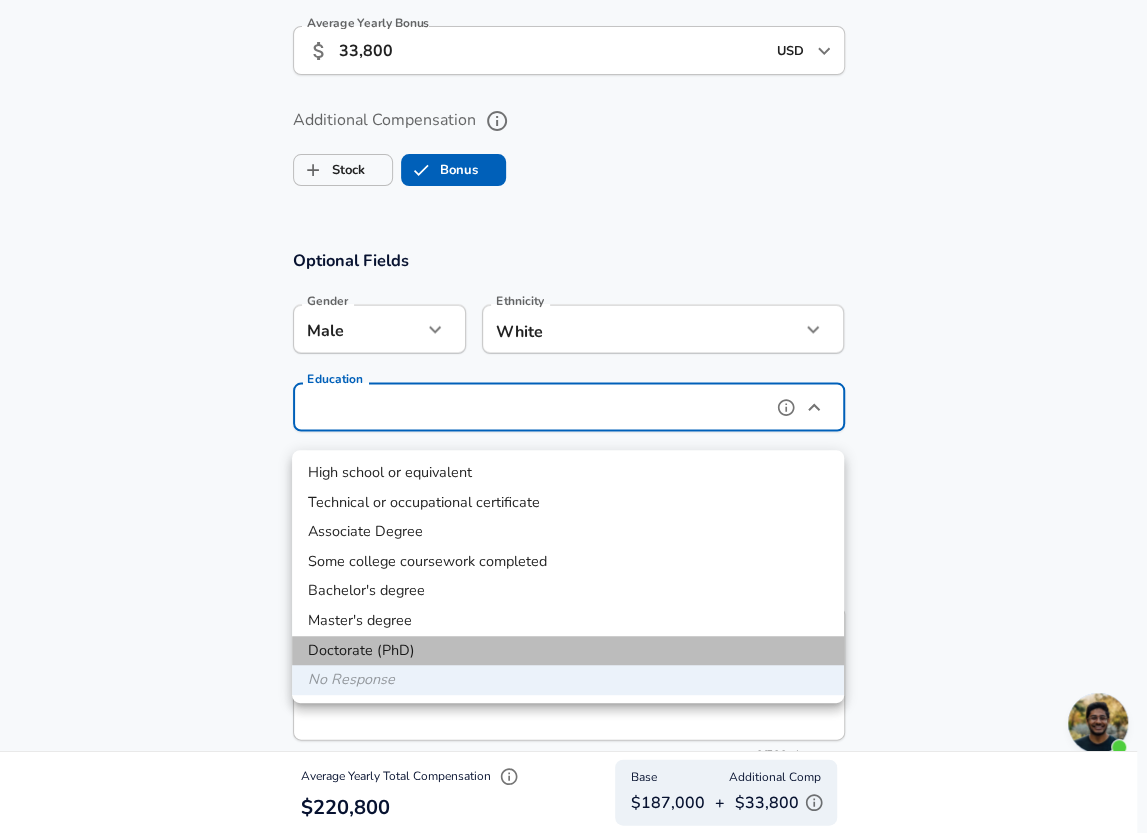 type on "Doctorate (PhD)" 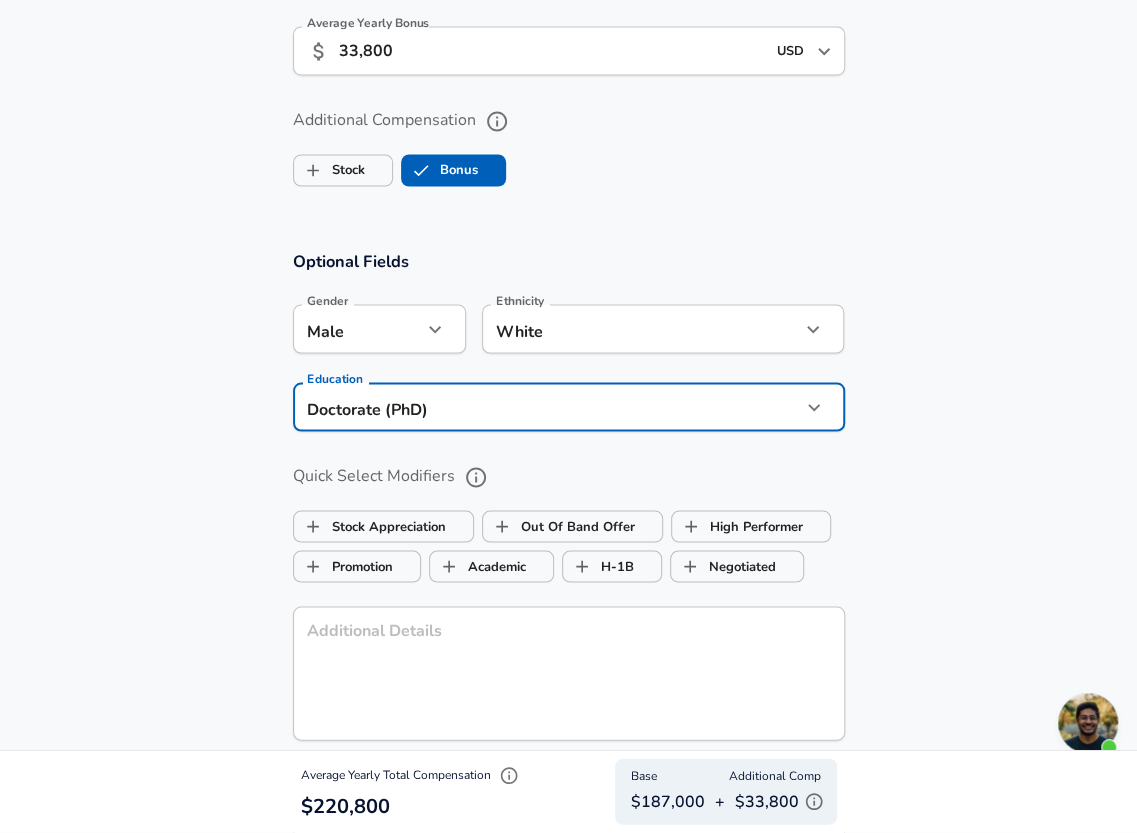 click on "PhD intern" at bounding box center (568, 574) 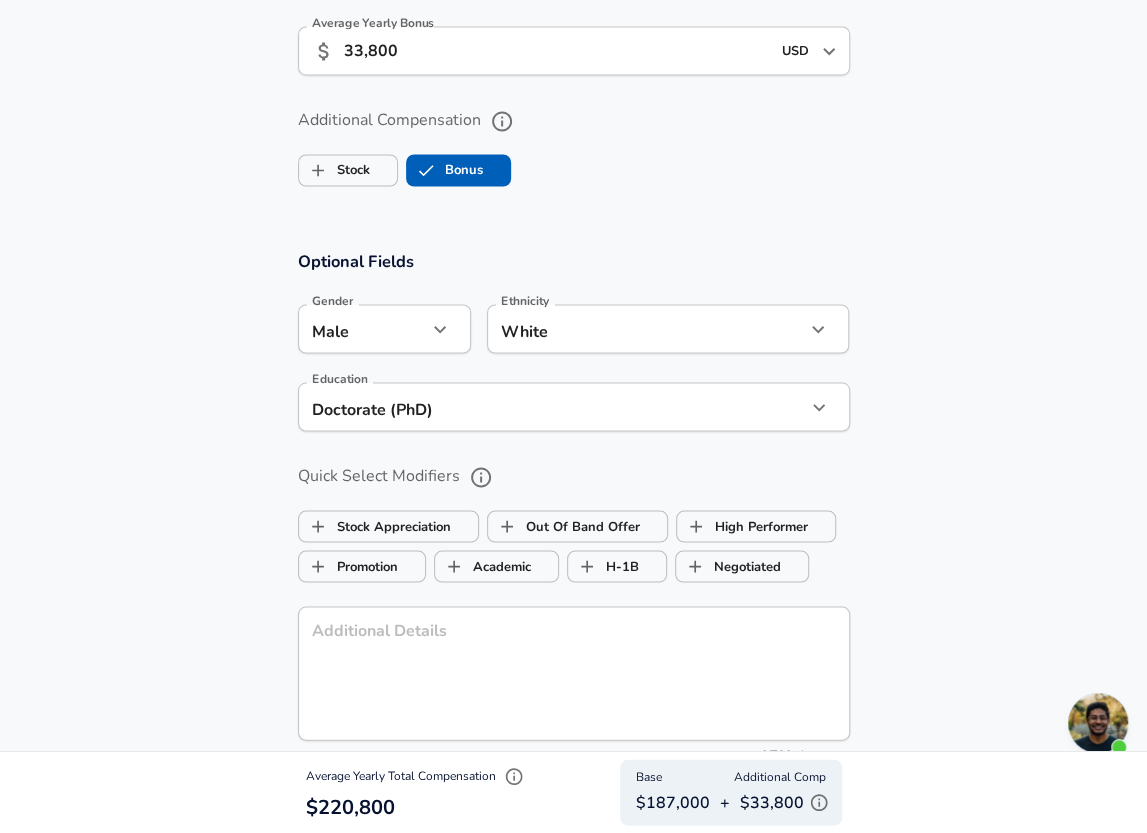 click on "PhD intern" at bounding box center (573, -1081) 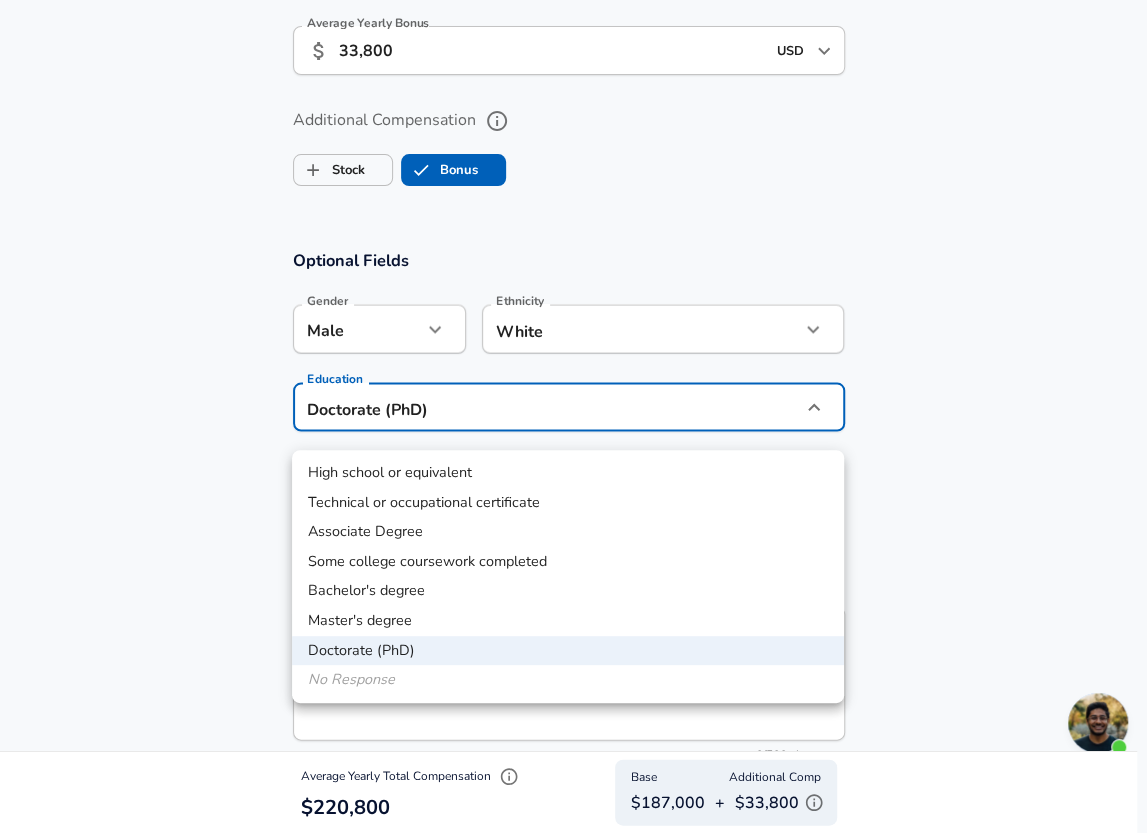 click on "Doctorate (PhD)" at bounding box center [568, 651] 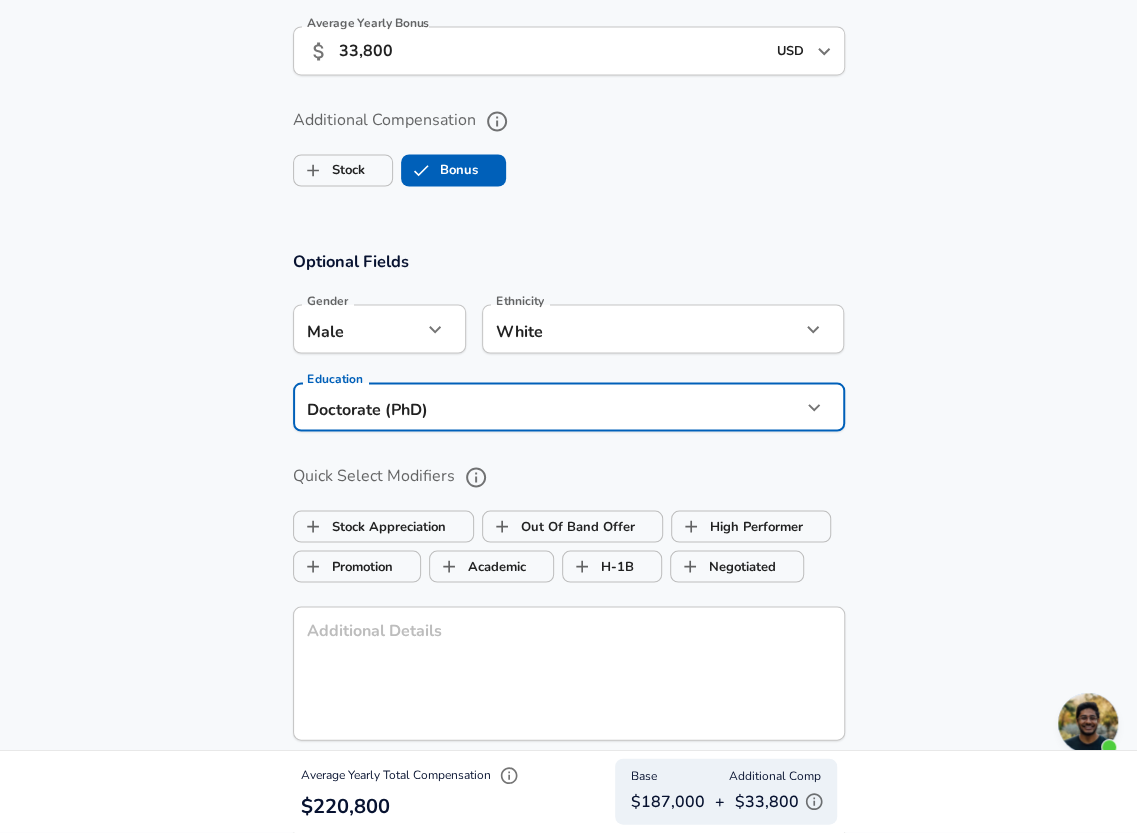 click on "PhD intern" at bounding box center (568, 574) 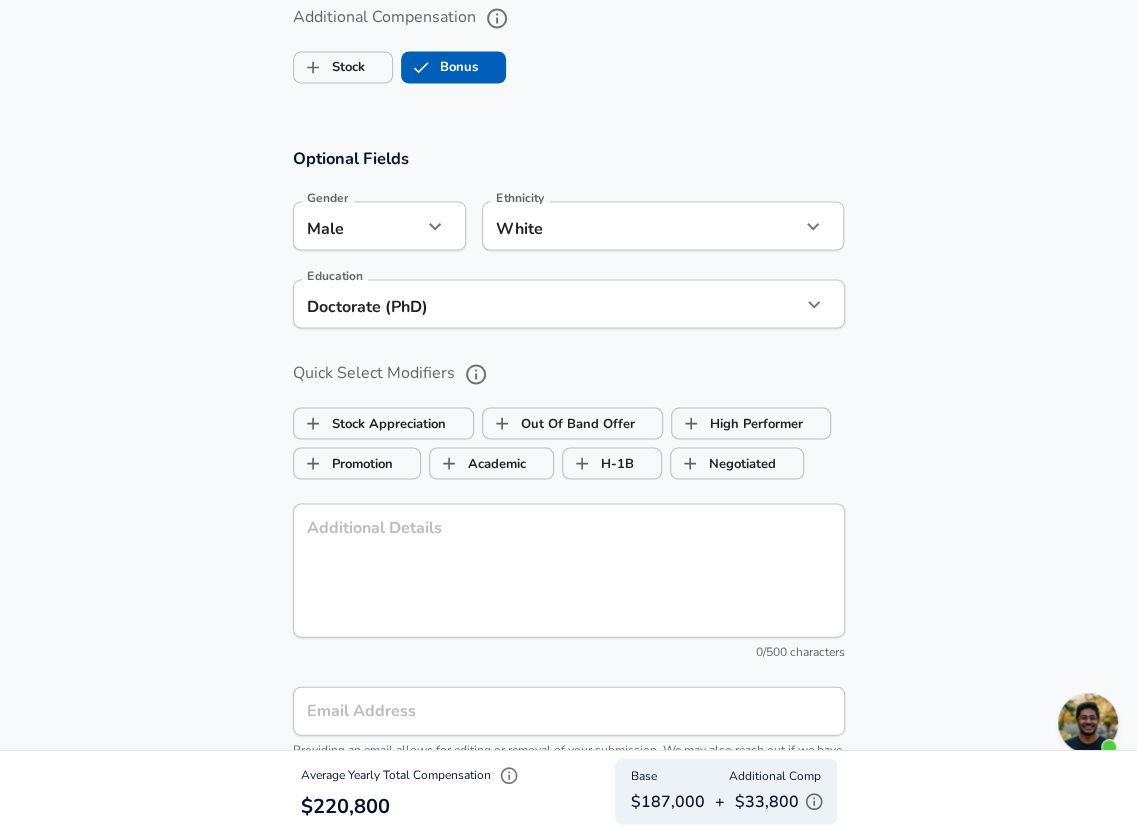 scroll, scrollTop: 1662, scrollLeft: 0, axis: vertical 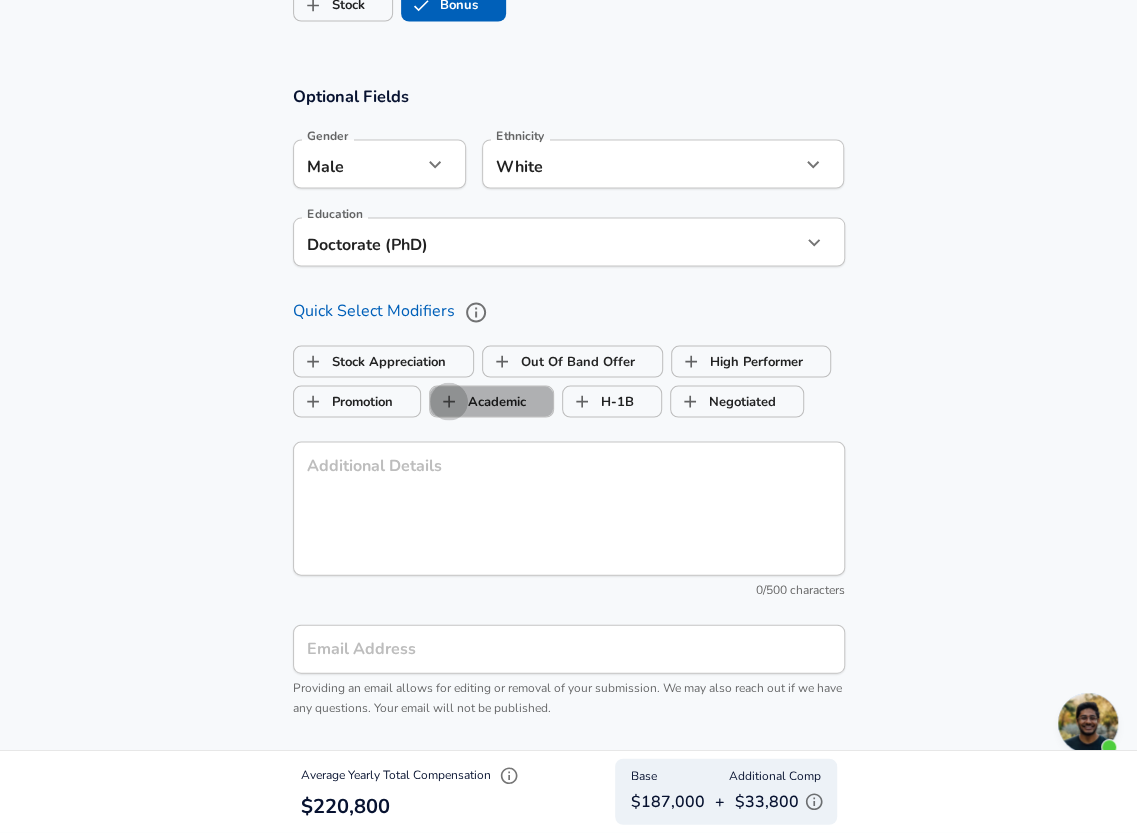 click on "Academic" at bounding box center [449, 401] 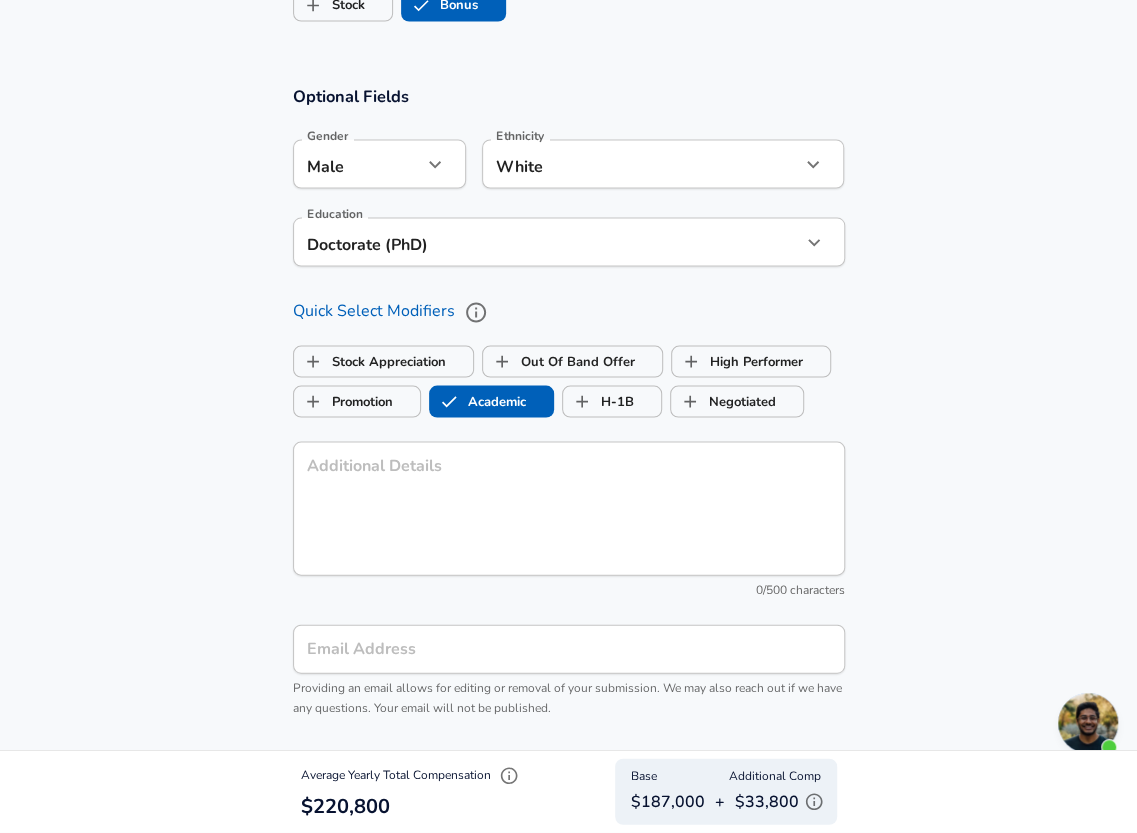 checkbox on "true" 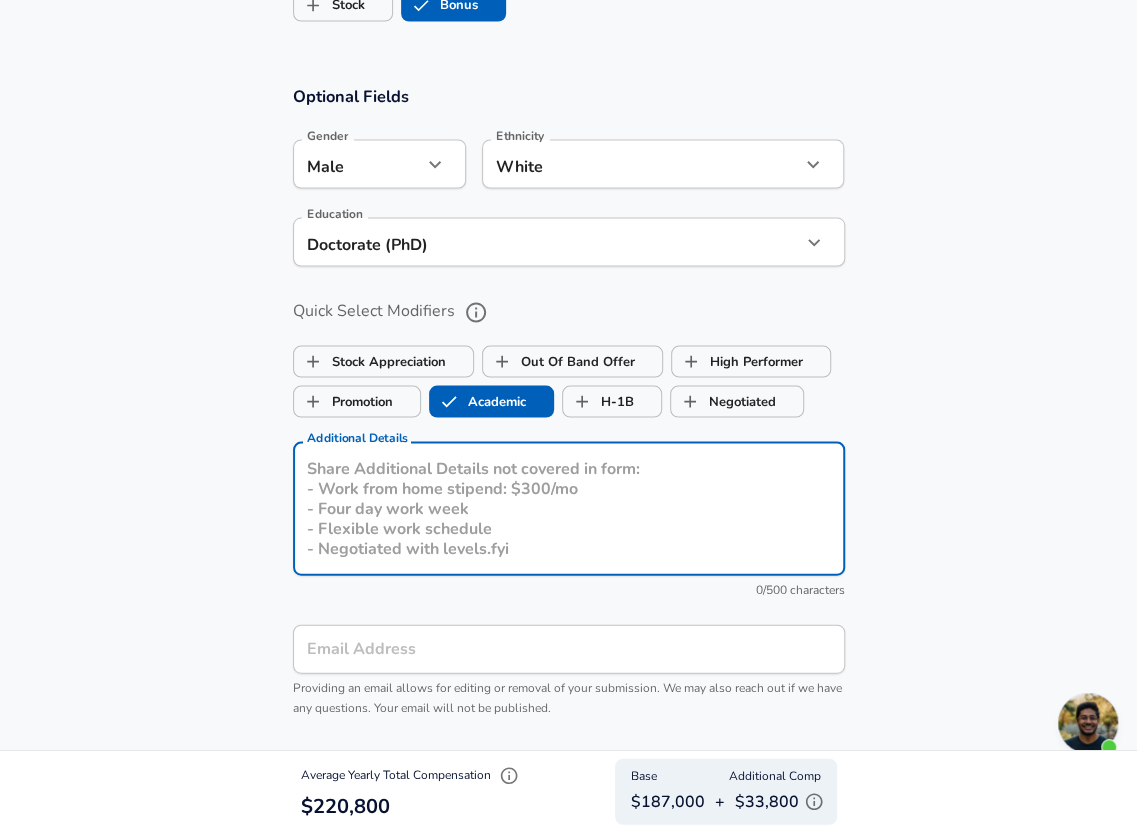 click on "Additional Details" at bounding box center [569, 508] 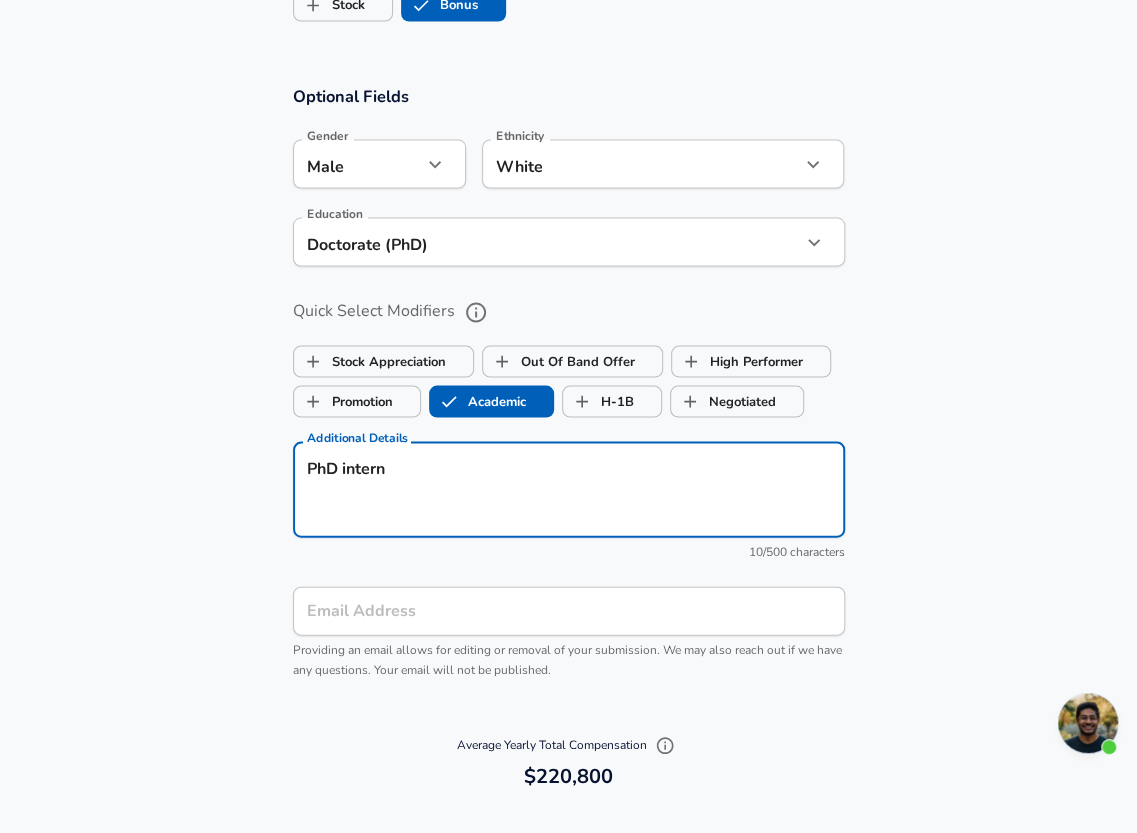 type on "PhD intern" 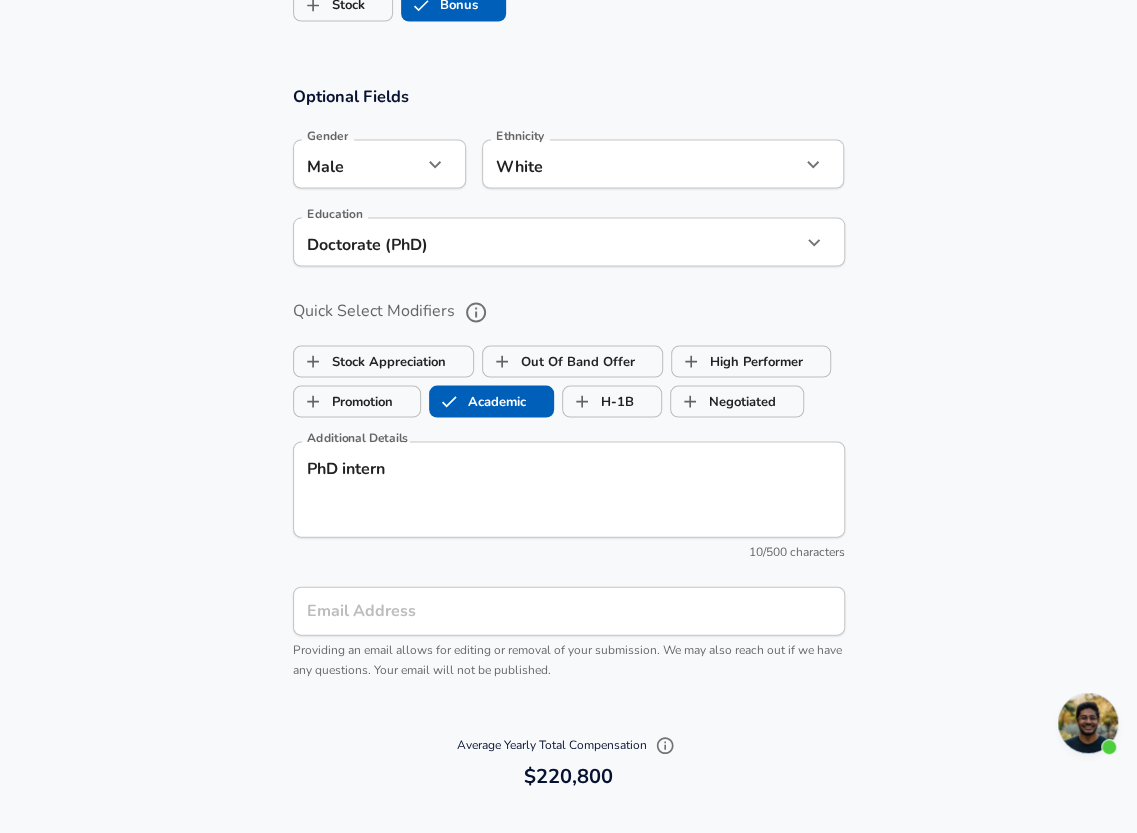 click on "PhD intern" at bounding box center (569, 386) 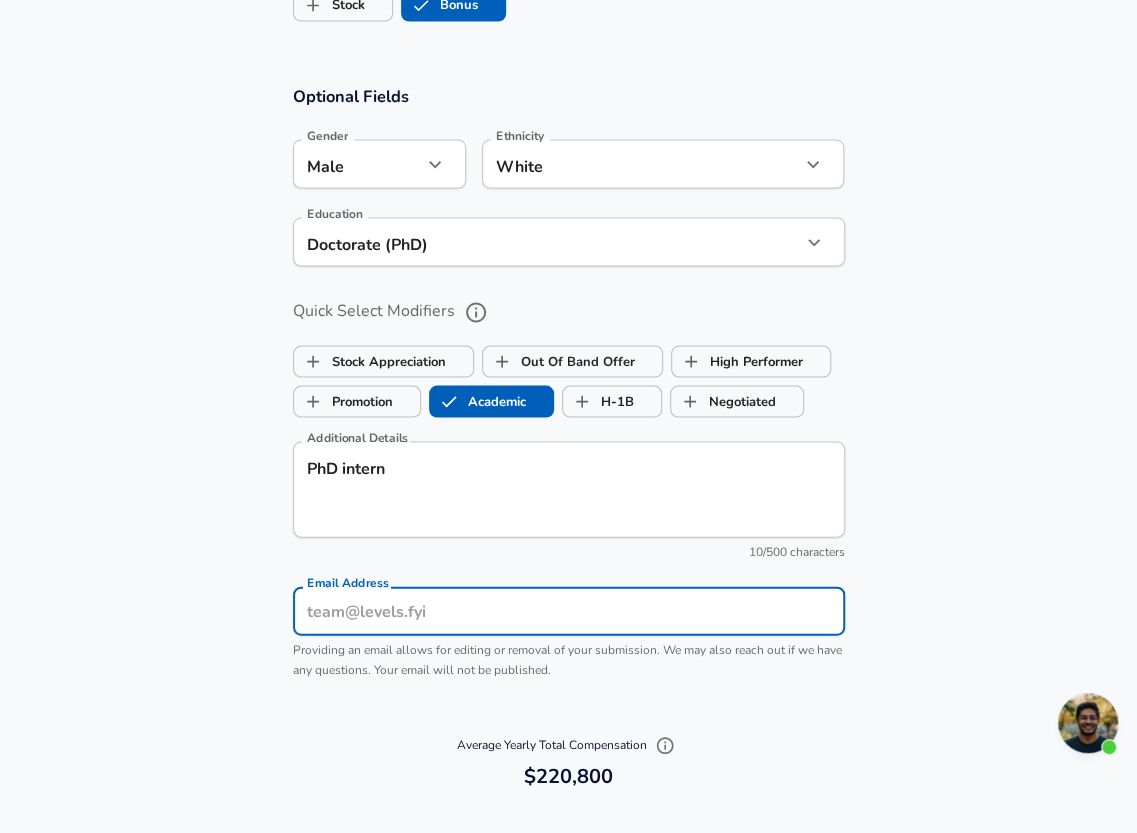 type on "[EMAIL]" 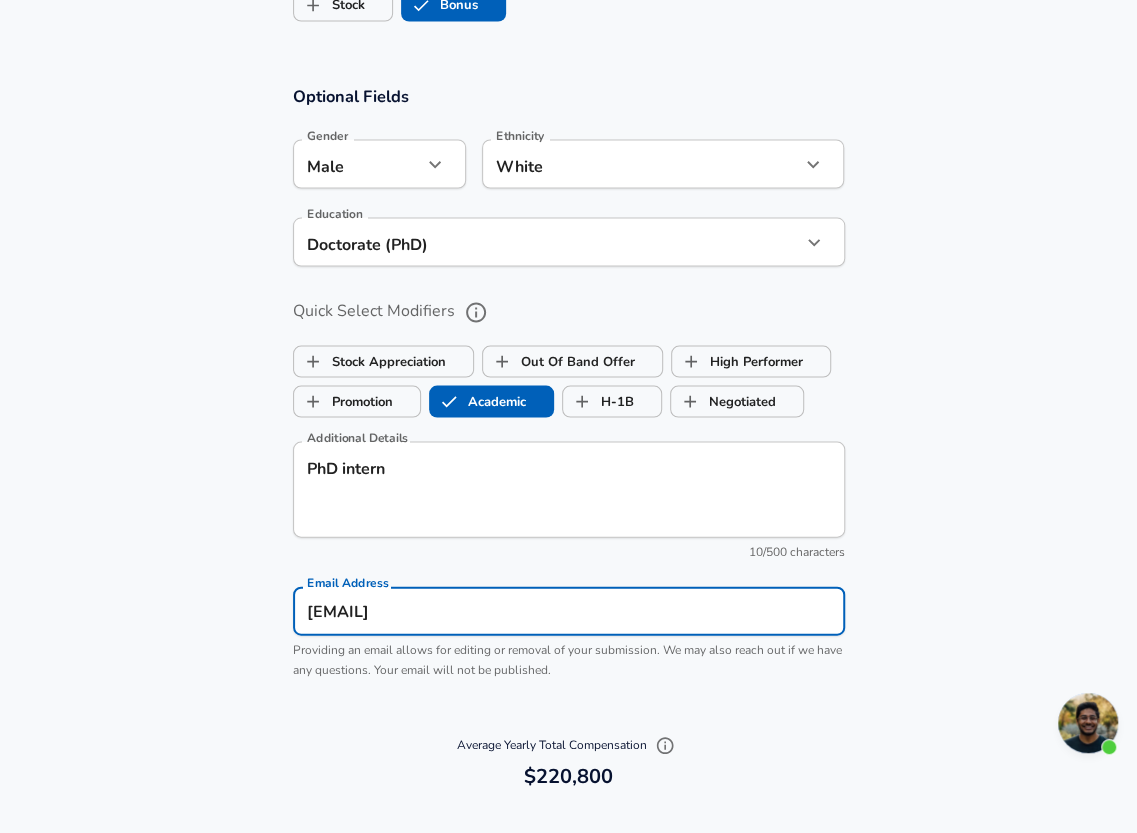 type on "White" 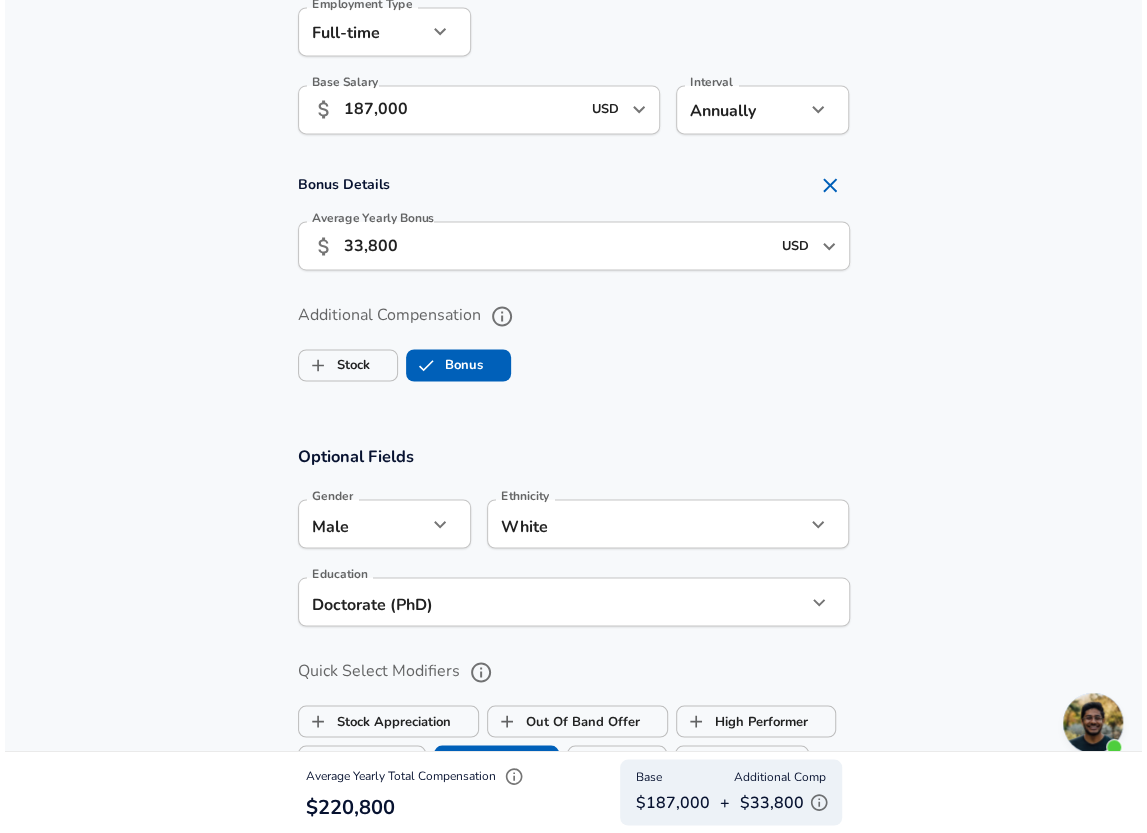 scroll, scrollTop: 1965, scrollLeft: 0, axis: vertical 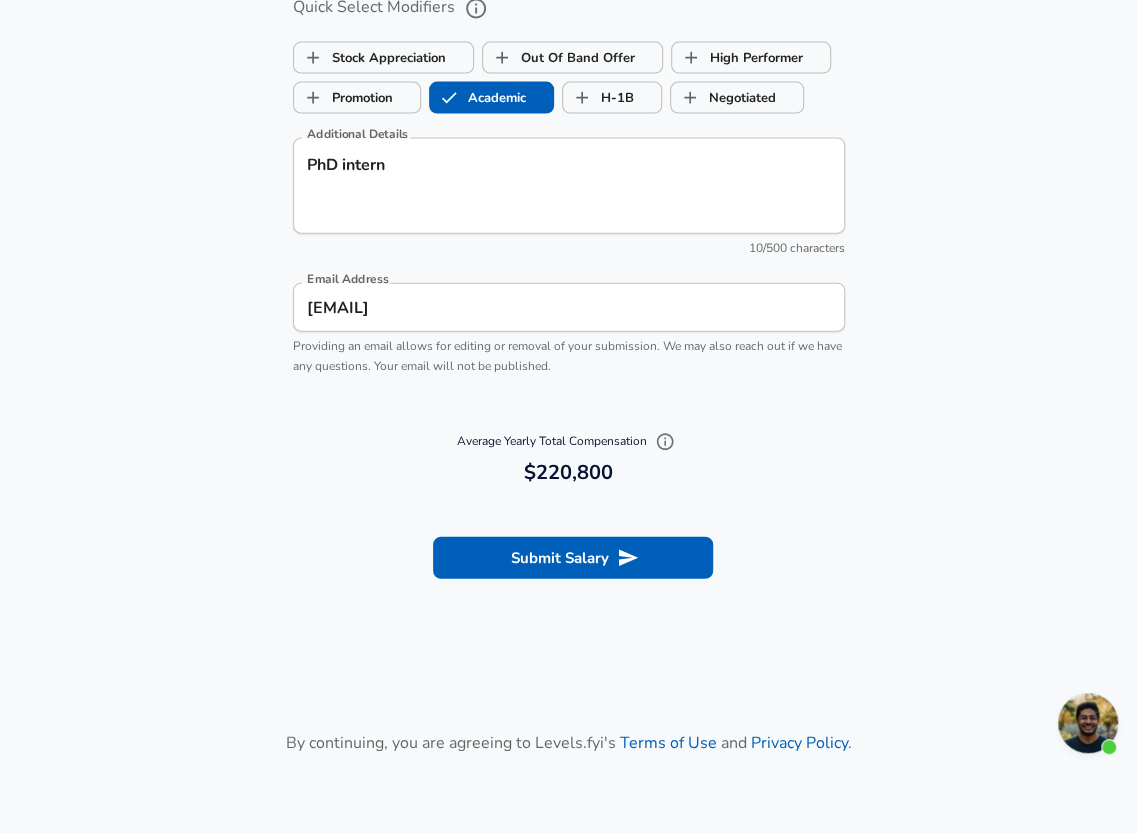 click on "PhD intern" at bounding box center [569, 186] 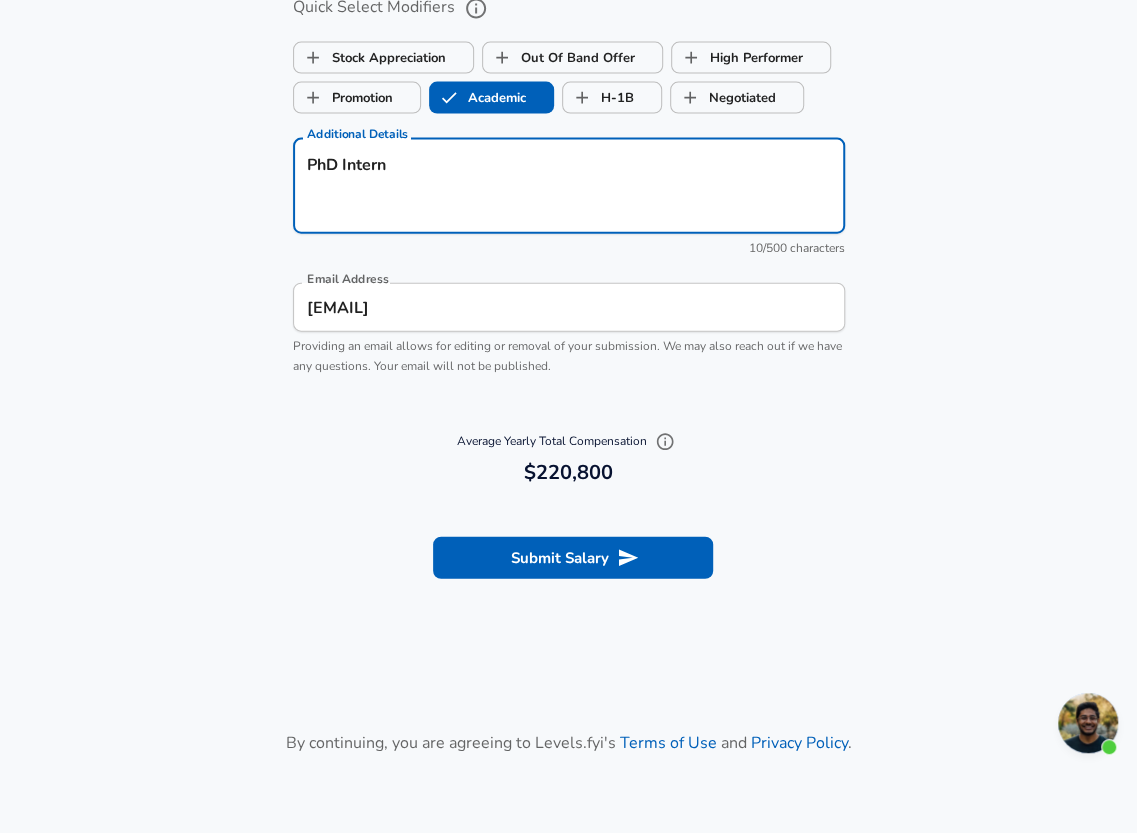 type on "PhD Intern" 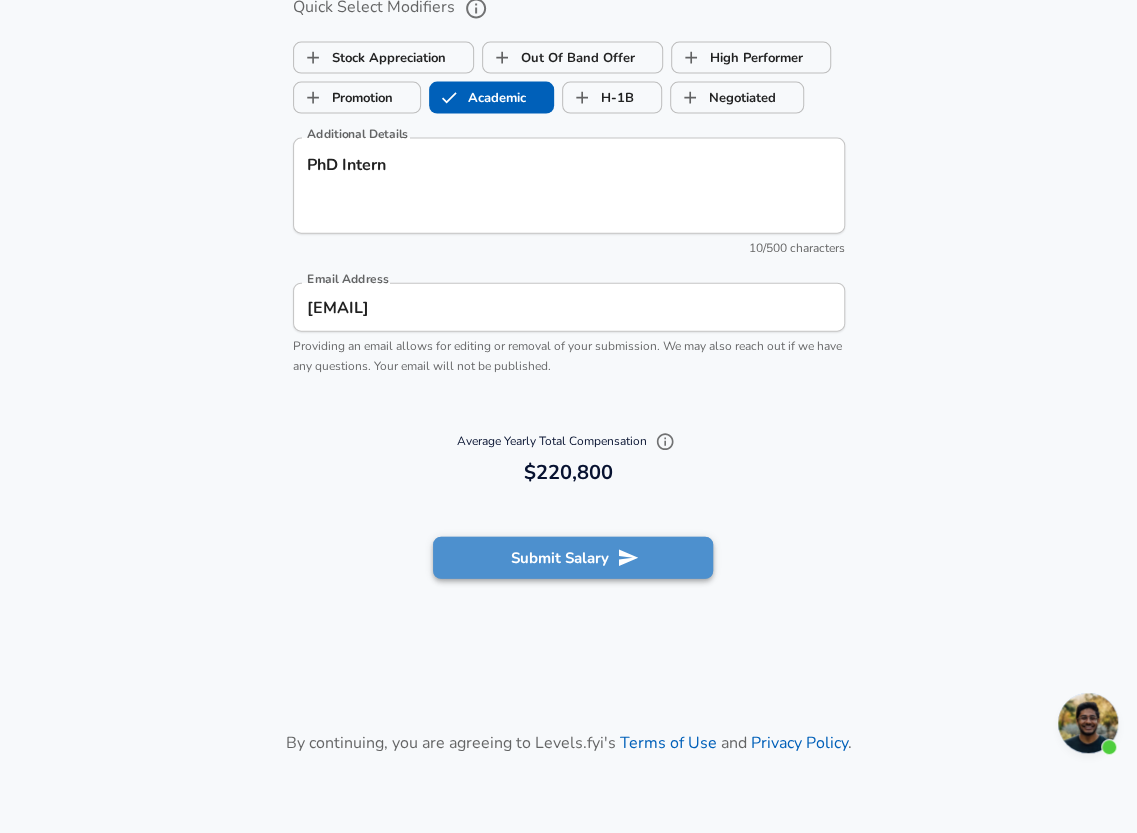 click on "Submit Salary" at bounding box center (573, 558) 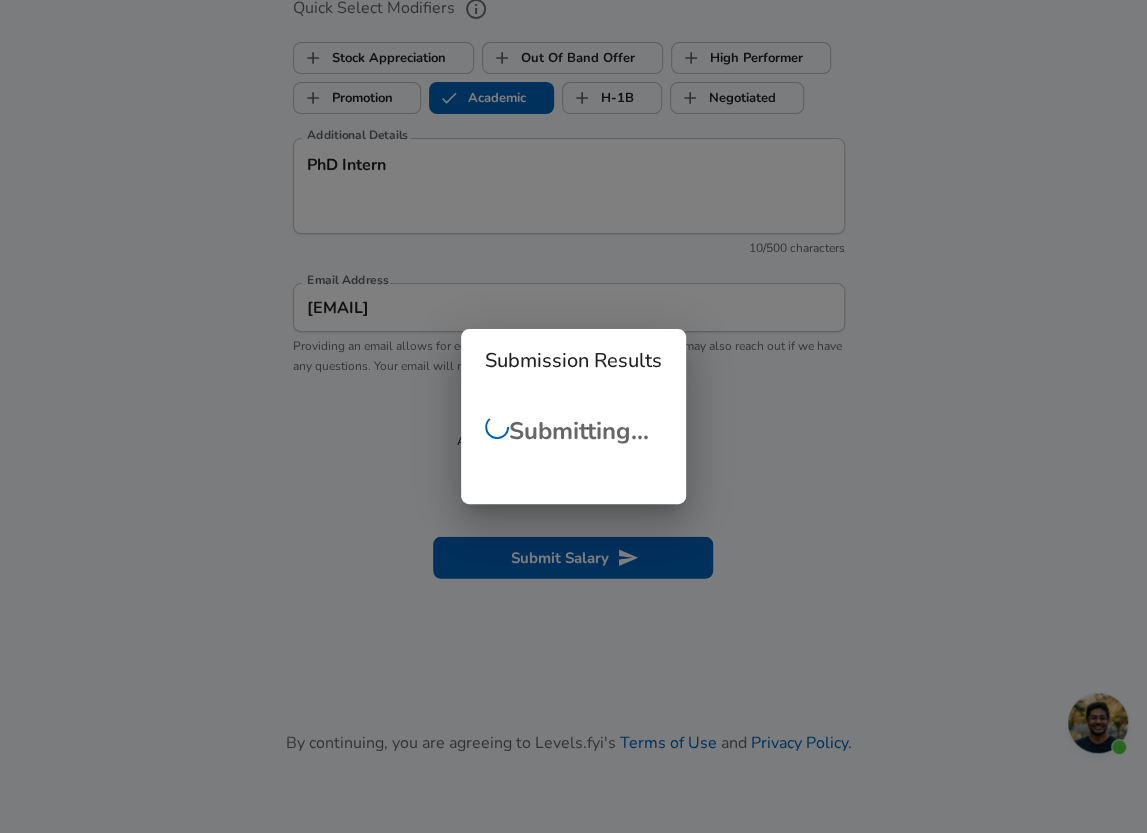 scroll, scrollTop: 482, scrollLeft: 0, axis: vertical 